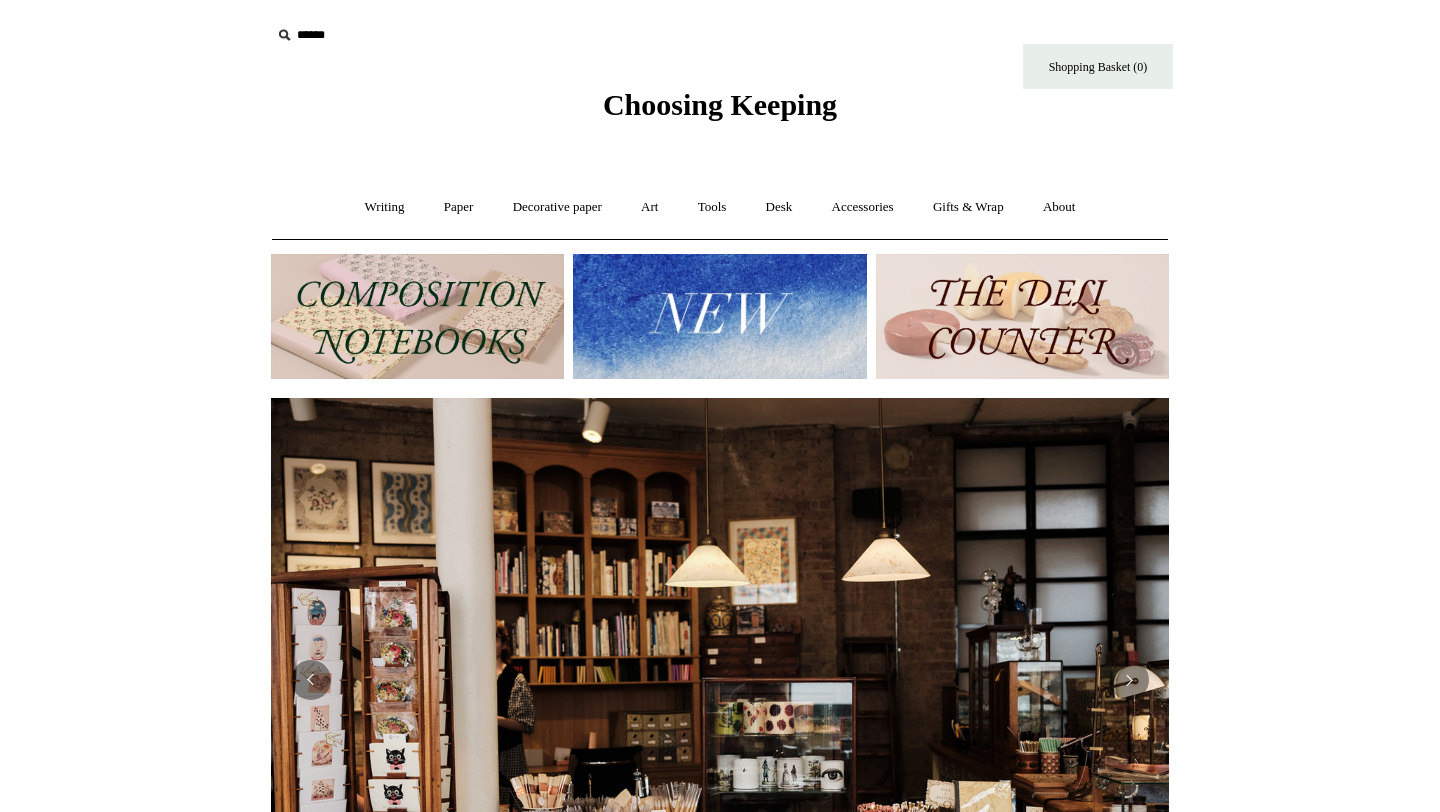 scroll, scrollTop: 0, scrollLeft: 0, axis: both 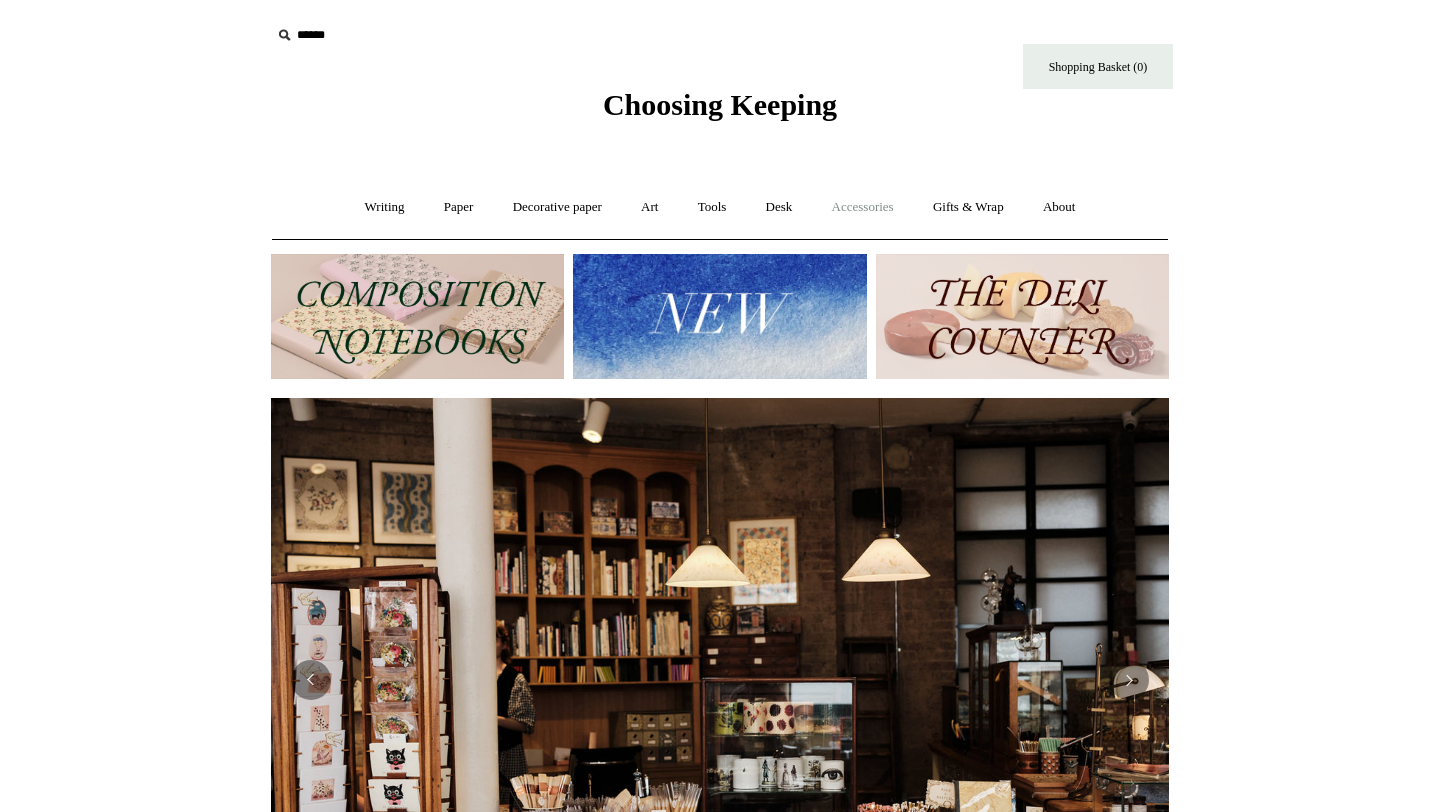 click on "Accessories +" at bounding box center (863, 207) 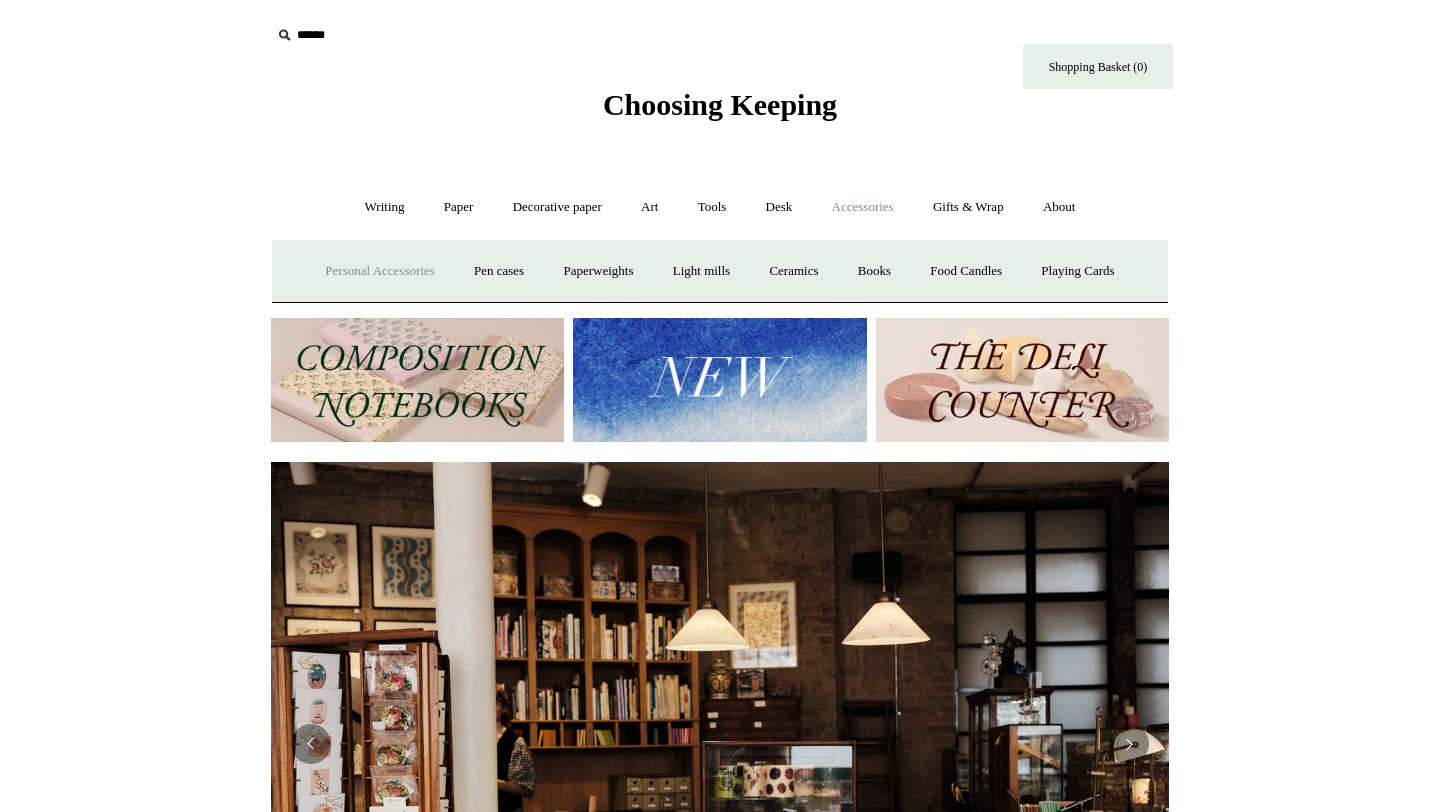 click on "Personal Accessories +" at bounding box center [379, 271] 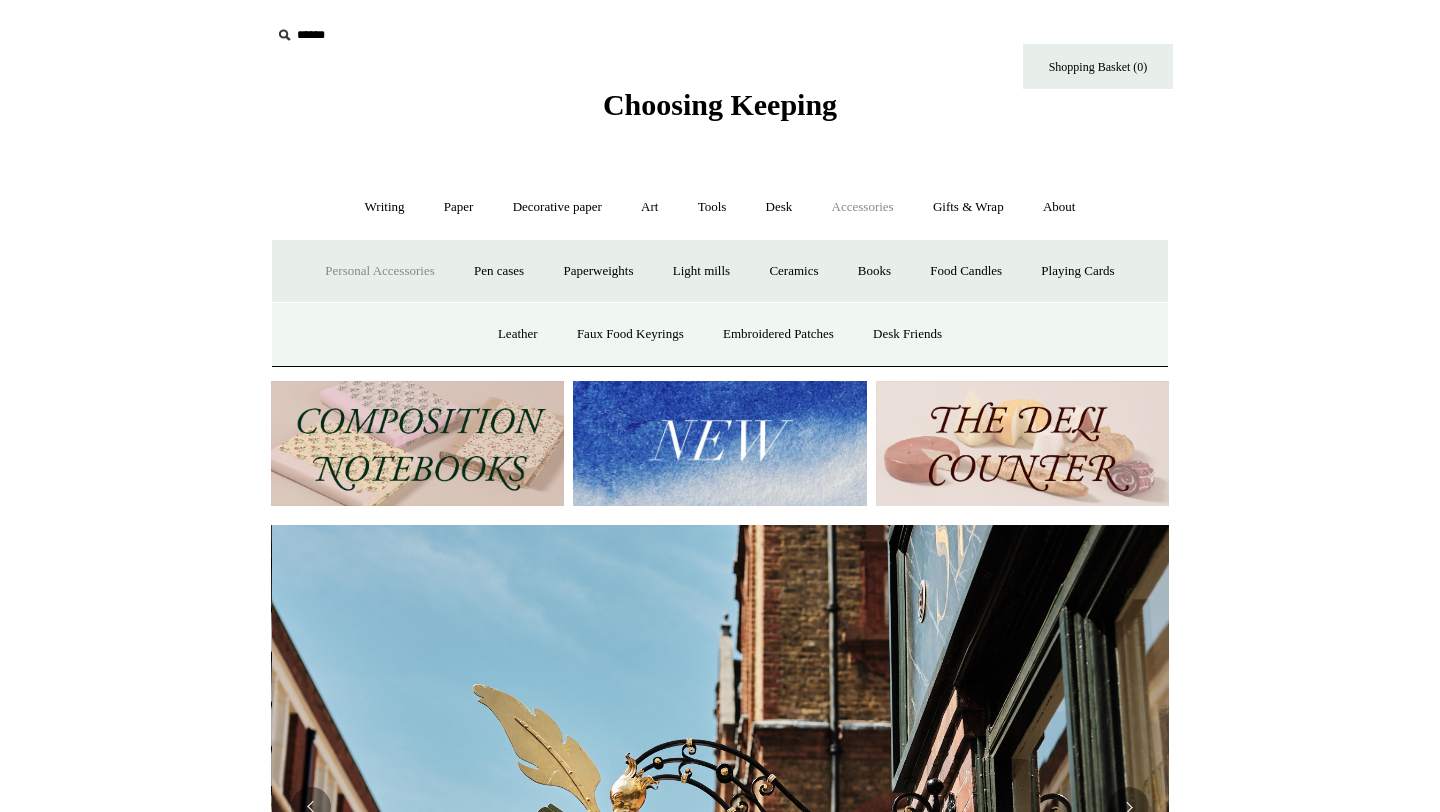scroll, scrollTop: 0, scrollLeft: 898, axis: horizontal 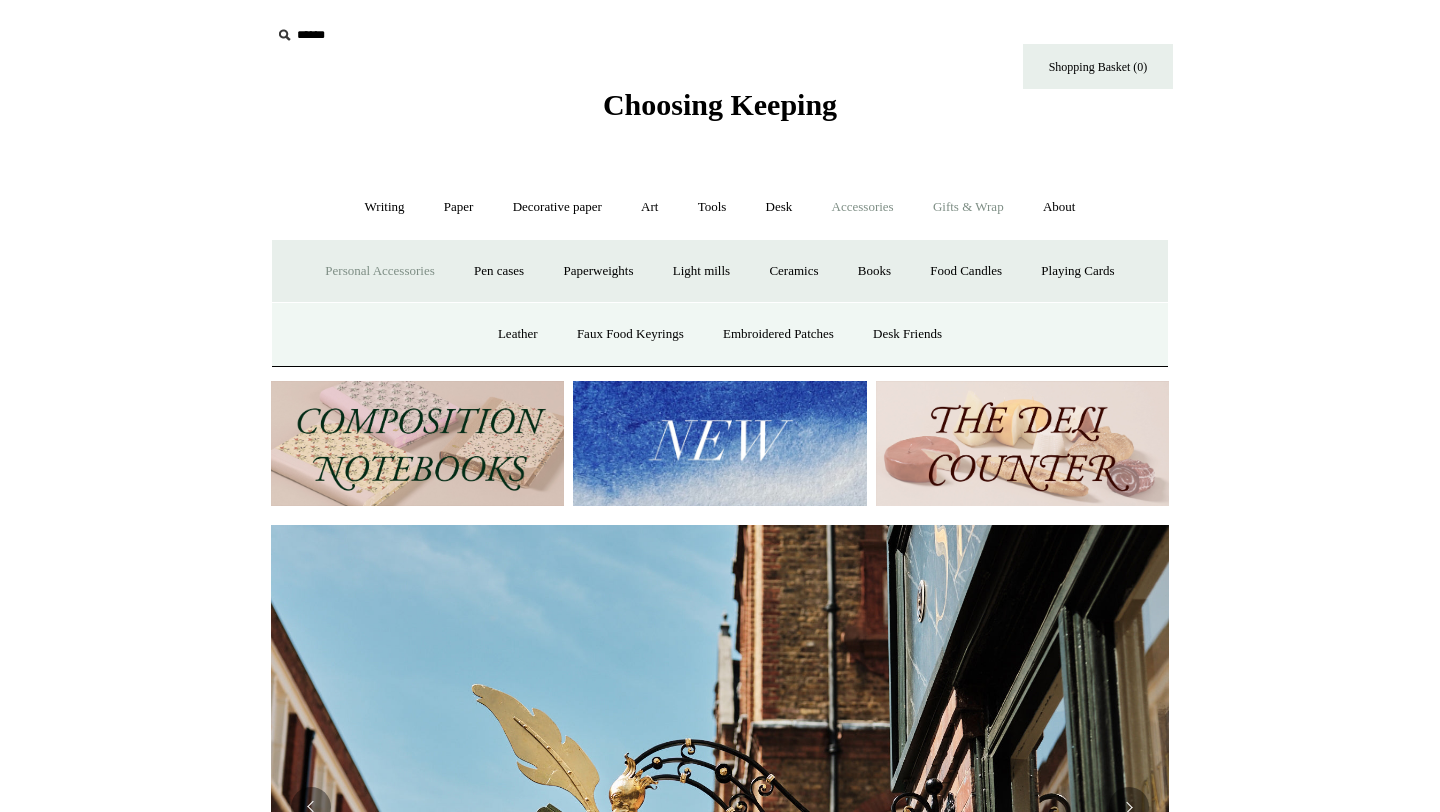 click on "Gifts & Wrap +" at bounding box center (968, 207) 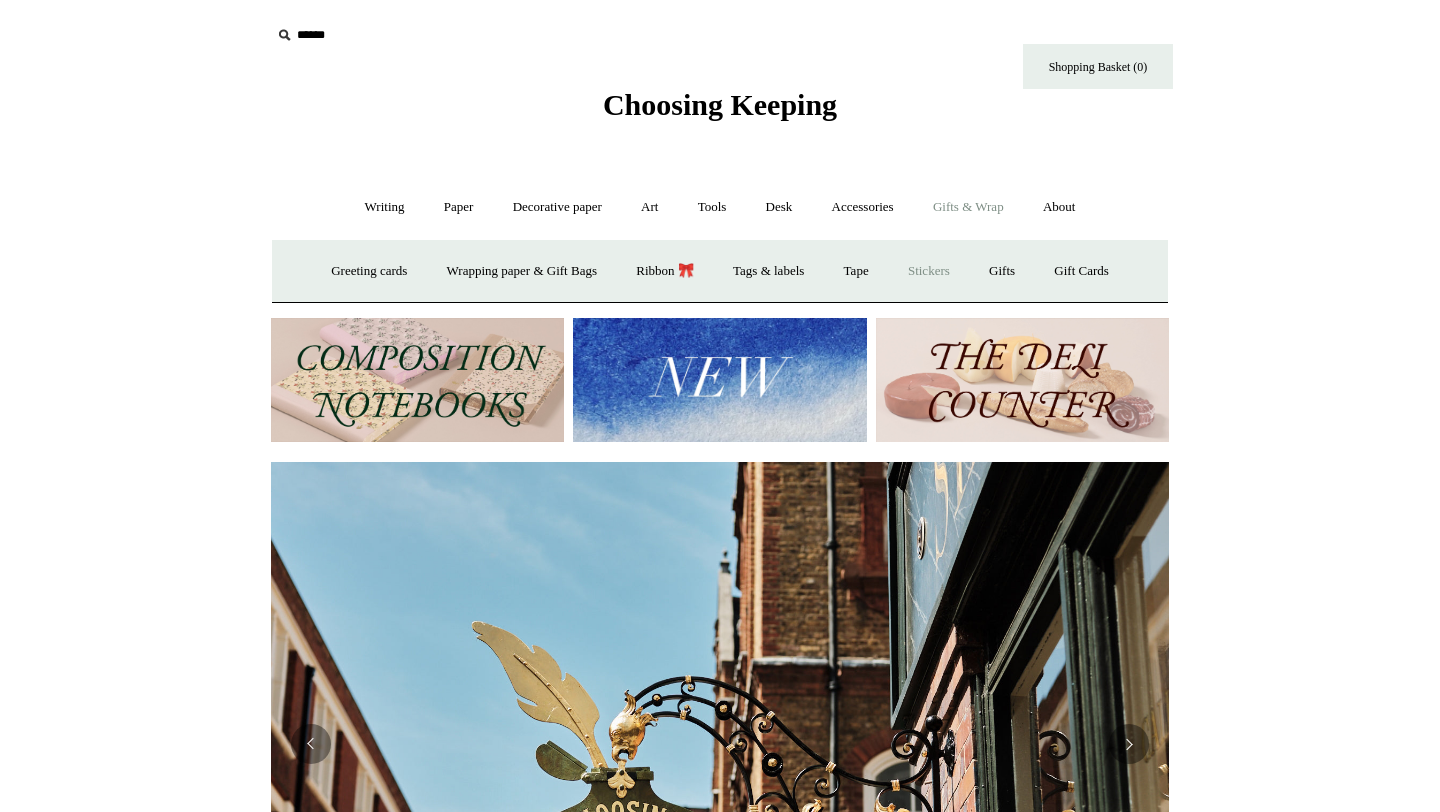 click on "Stickers" at bounding box center (929, 271) 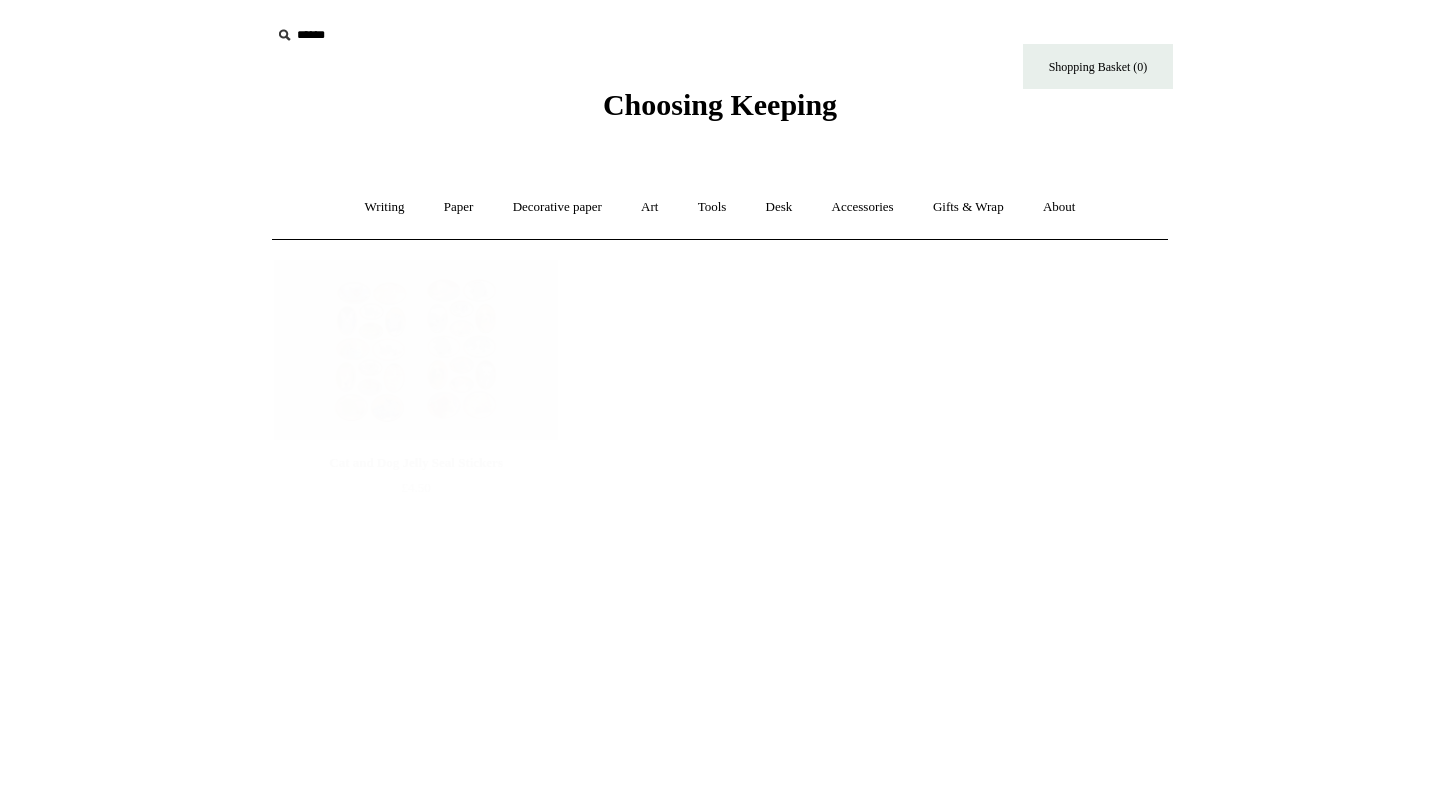 scroll, scrollTop: 0, scrollLeft: 0, axis: both 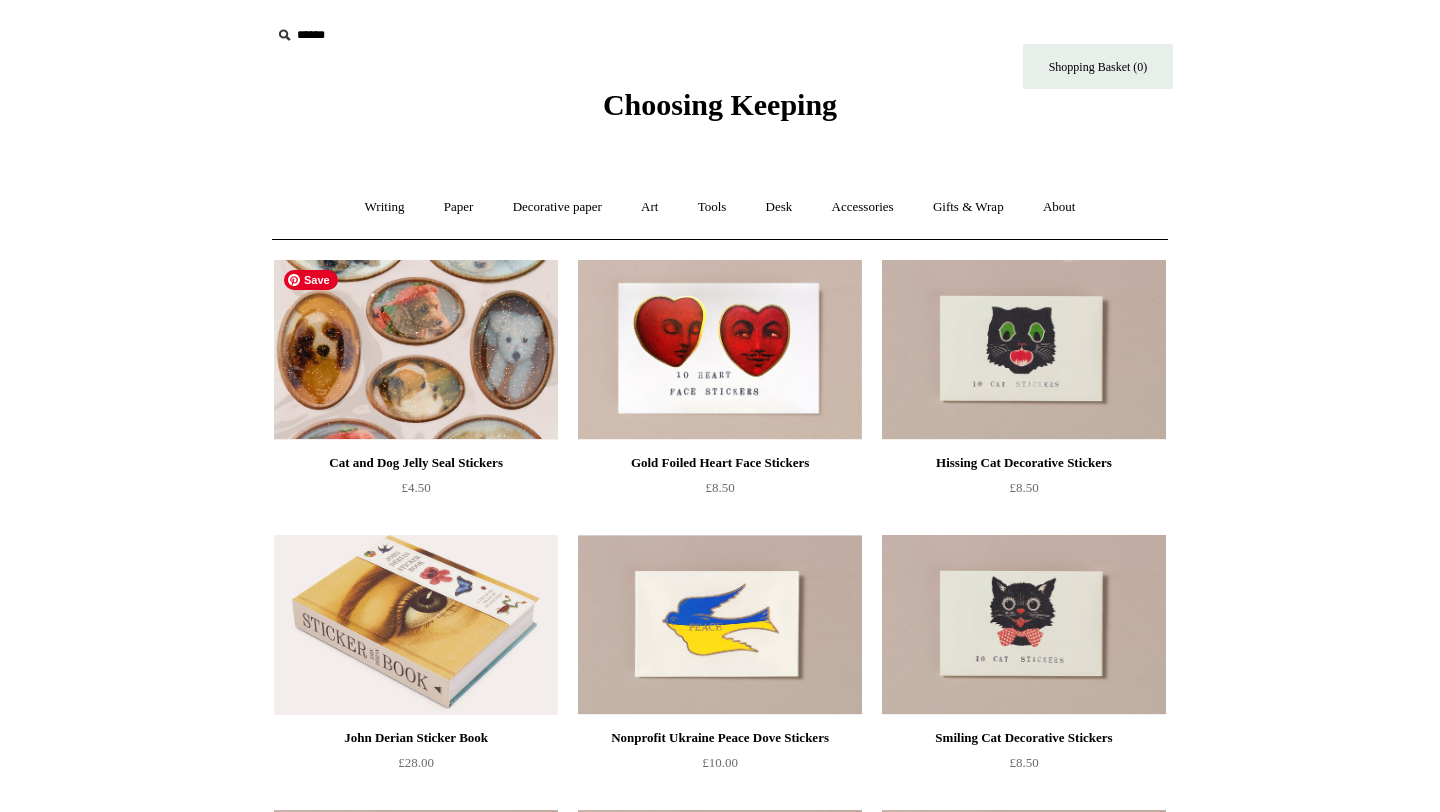 click at bounding box center (416, 350) 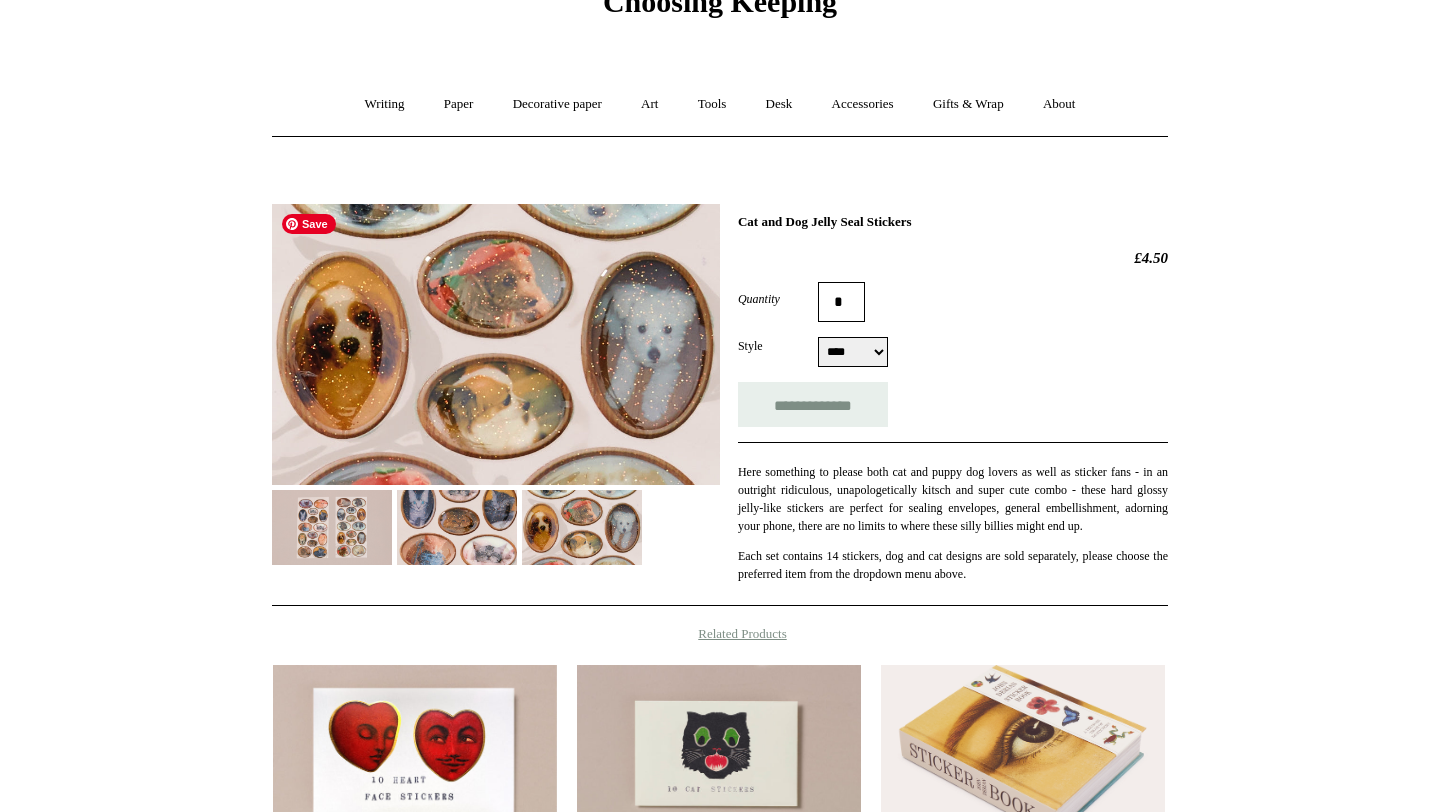 scroll, scrollTop: 140, scrollLeft: 0, axis: vertical 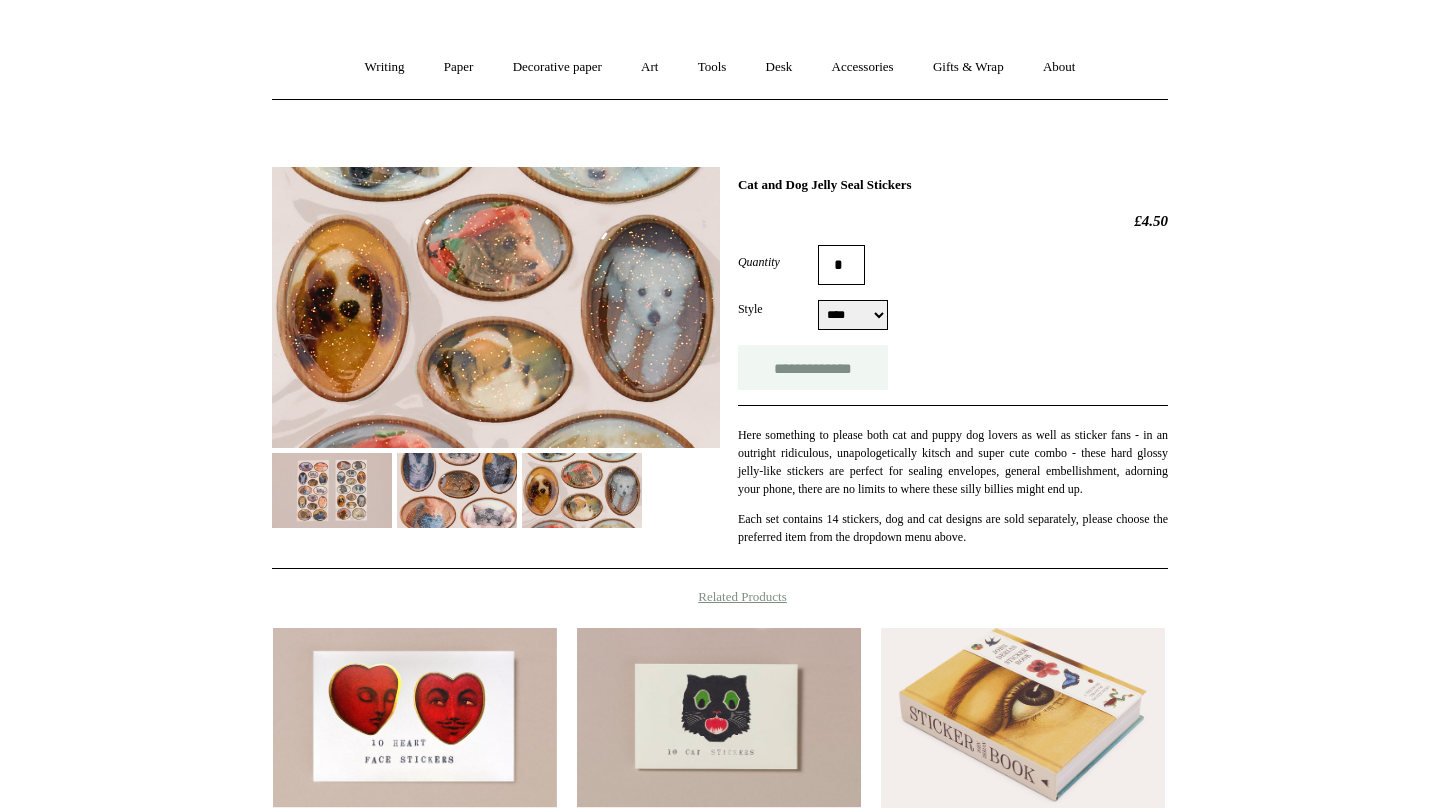 click on "**********" at bounding box center [813, 367] 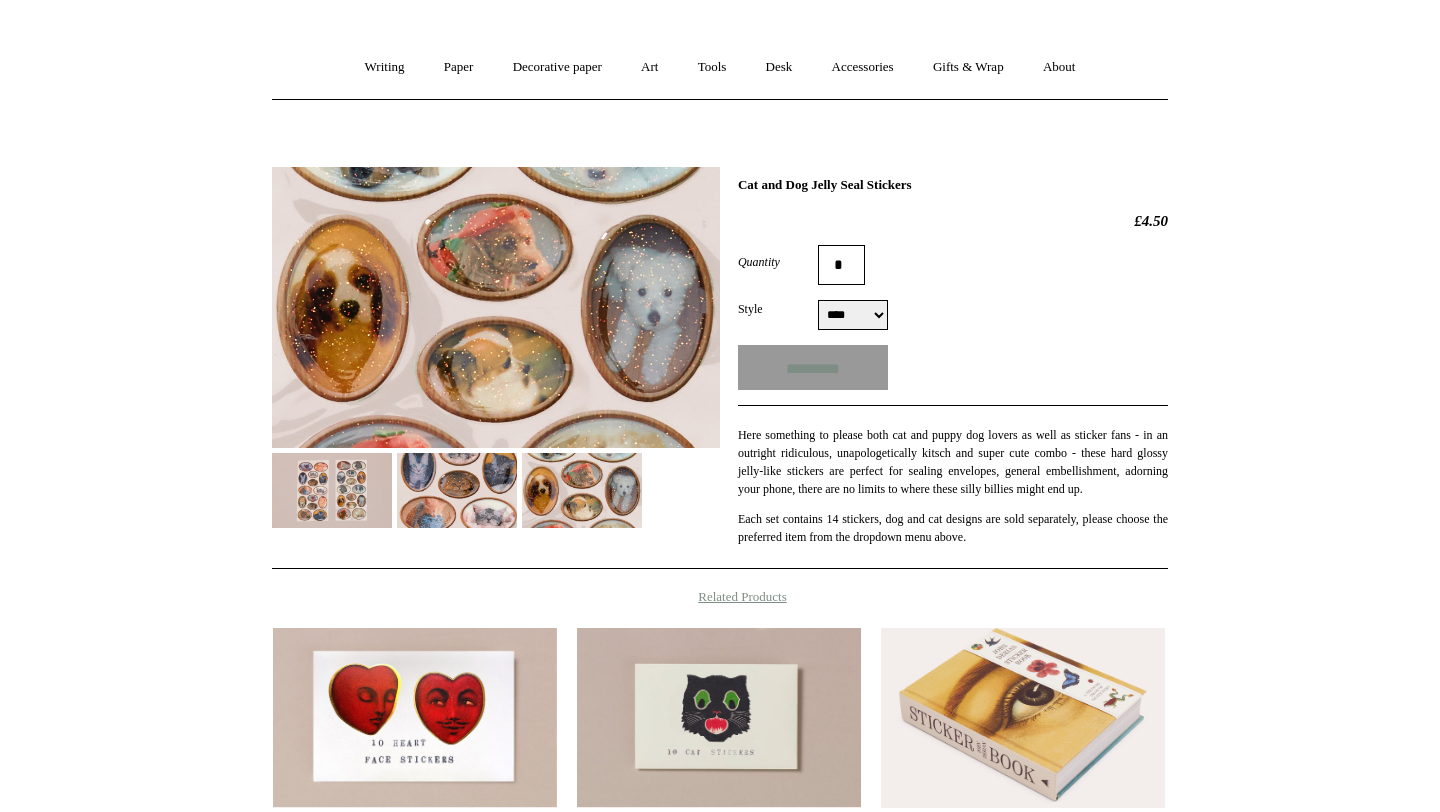 type on "**********" 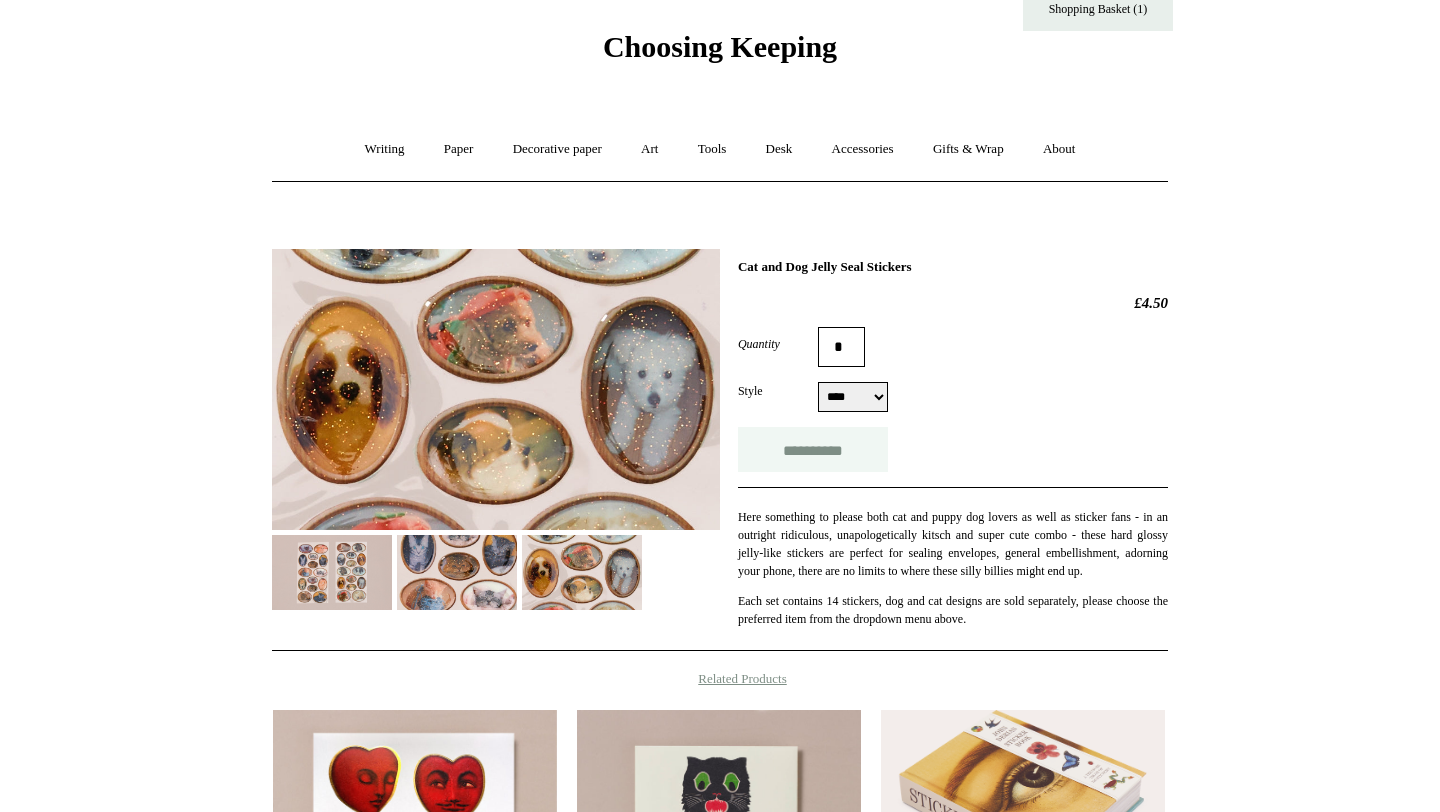 scroll, scrollTop: 0, scrollLeft: 0, axis: both 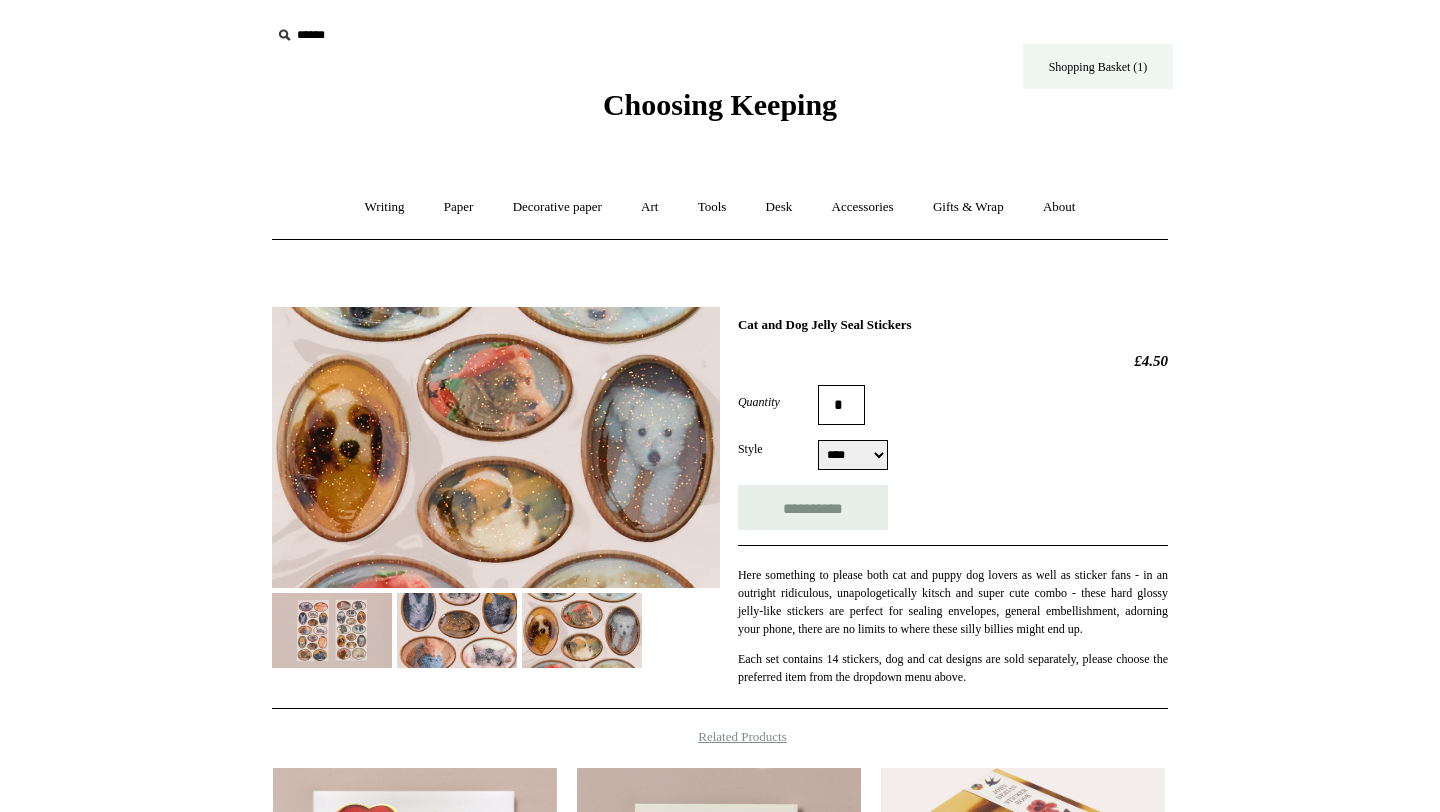 click on "Shopping Basket (1)" at bounding box center [1098, 66] 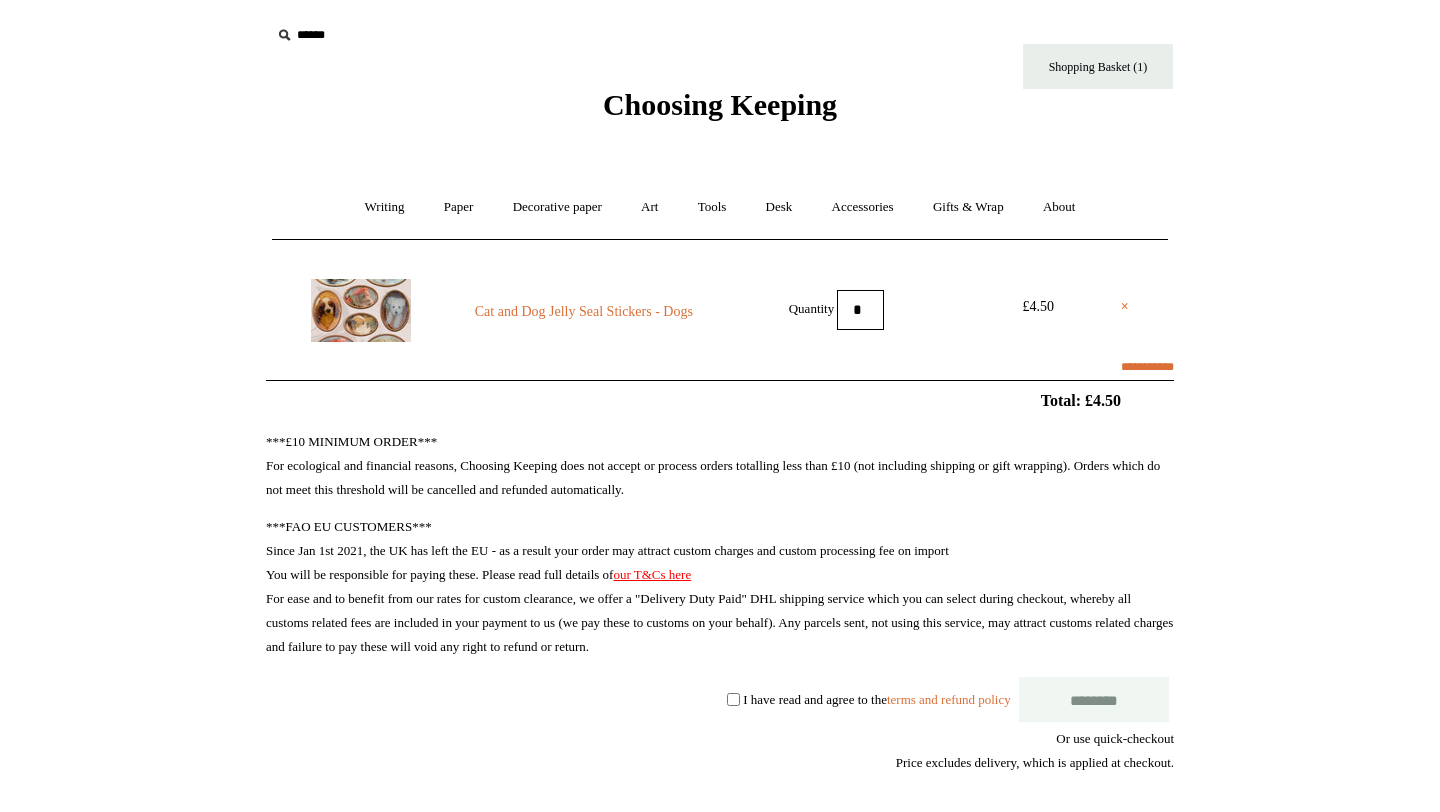 scroll, scrollTop: 0, scrollLeft: 0, axis: both 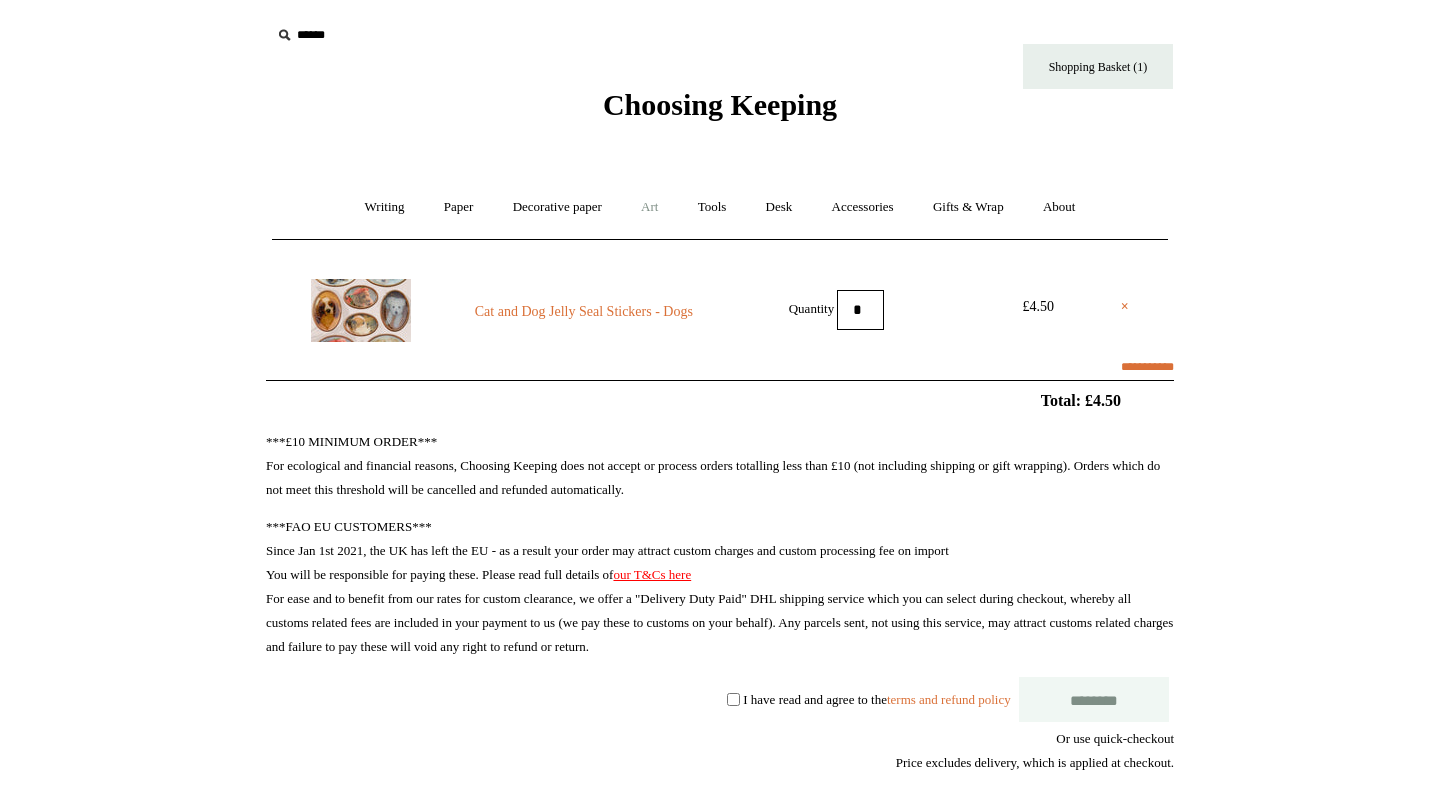 click on "Art +" at bounding box center (649, 207) 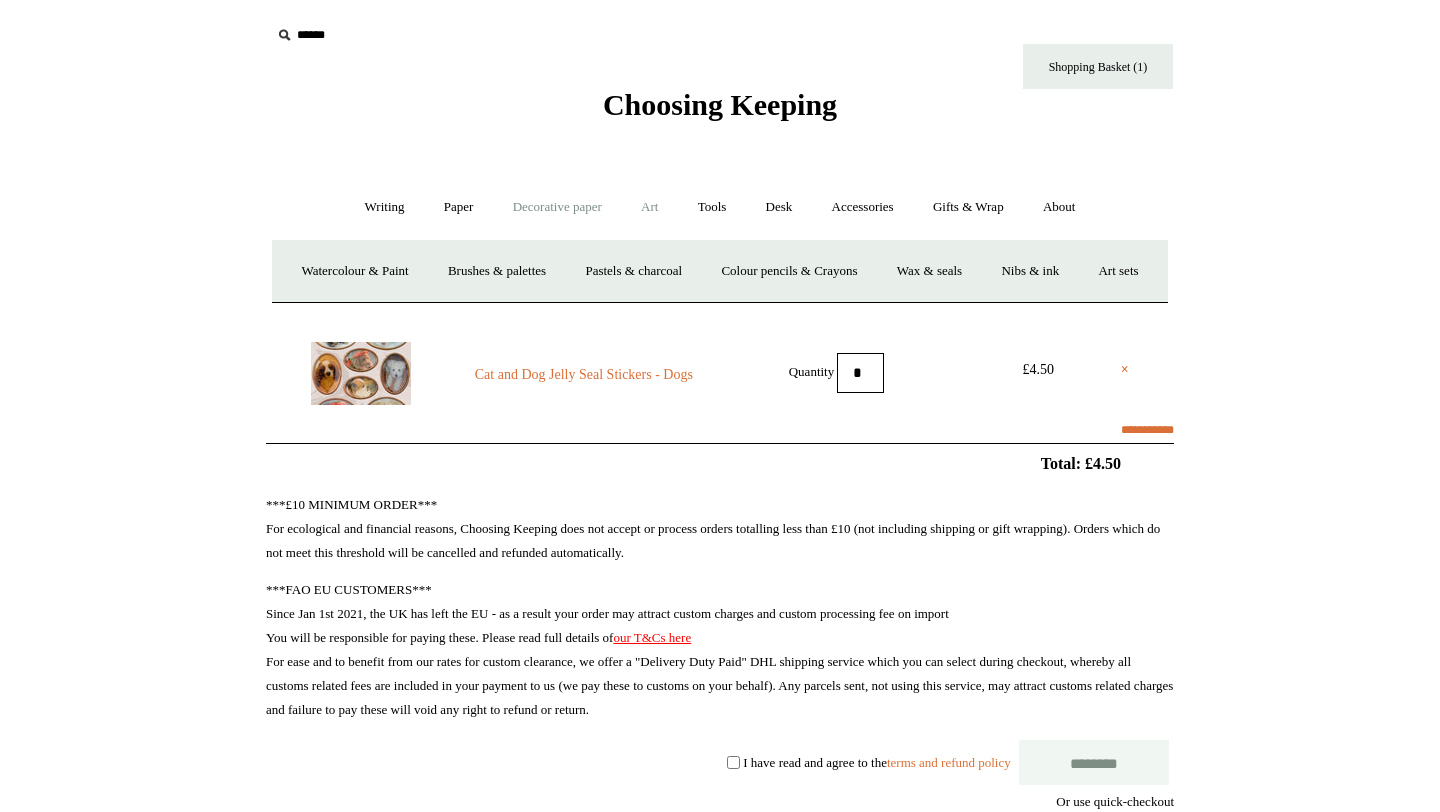 click on "Decorative paper +" at bounding box center (557, 207) 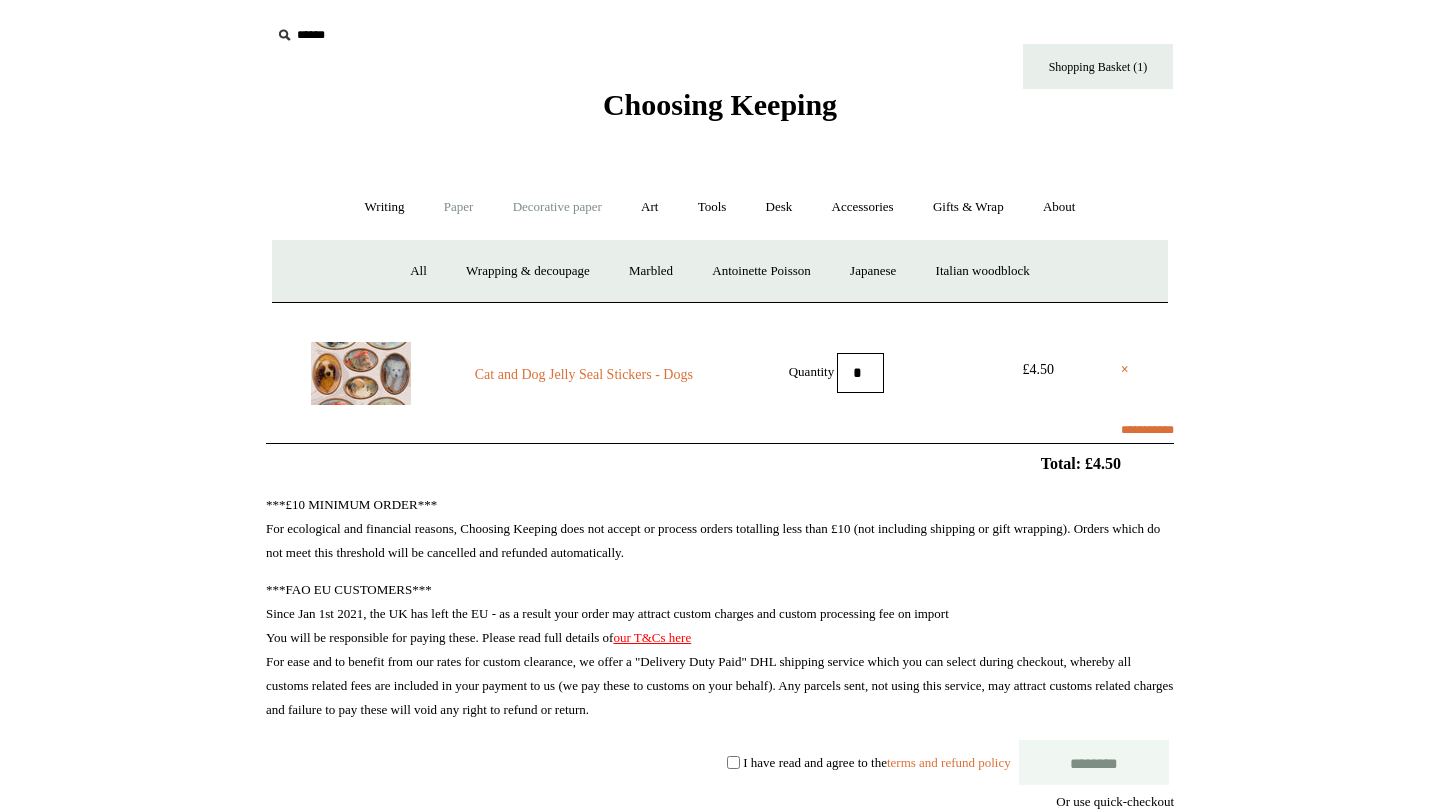 click on "Paper +" at bounding box center [459, 207] 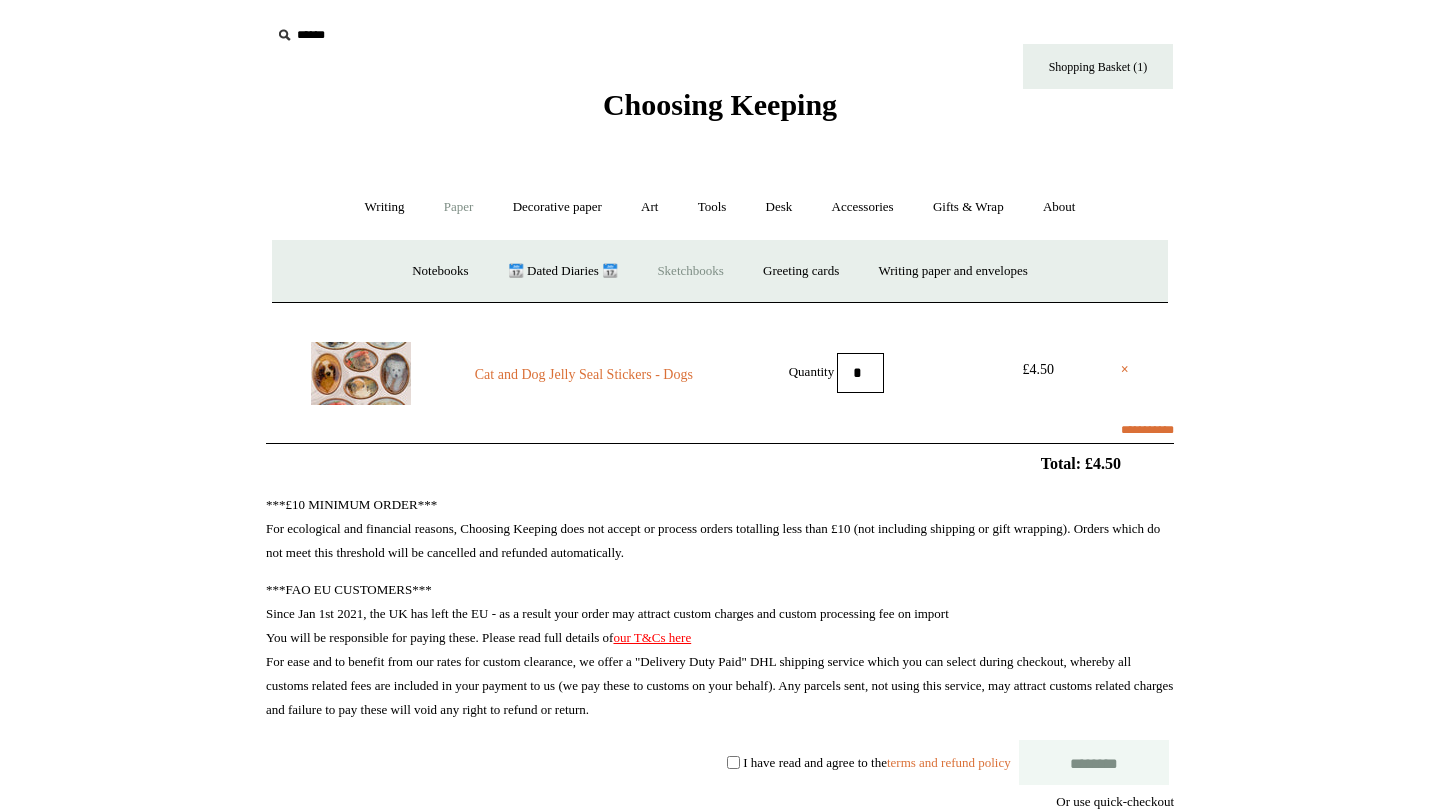 click on "Sketchbooks +" at bounding box center [690, 271] 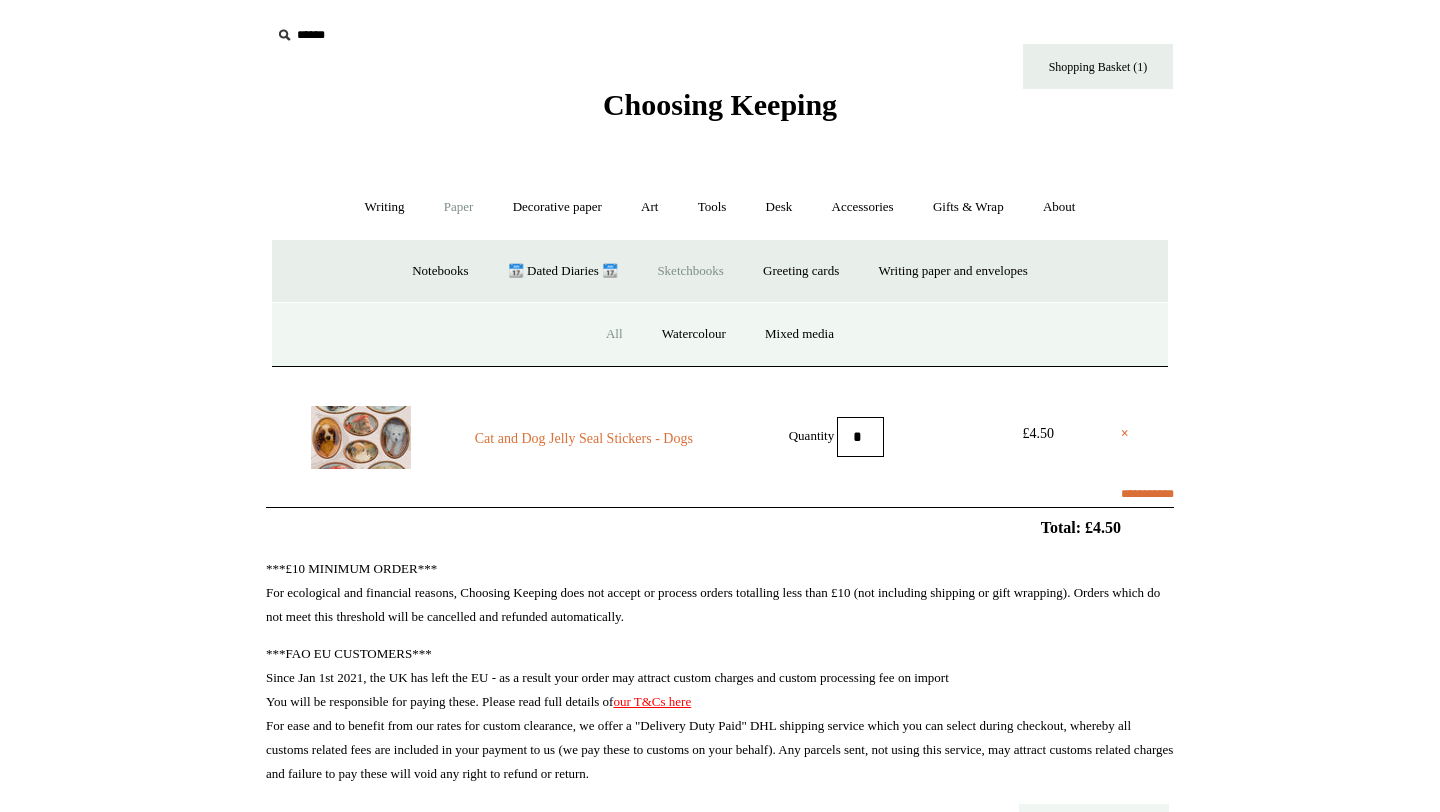 click on "All" at bounding box center (614, 334) 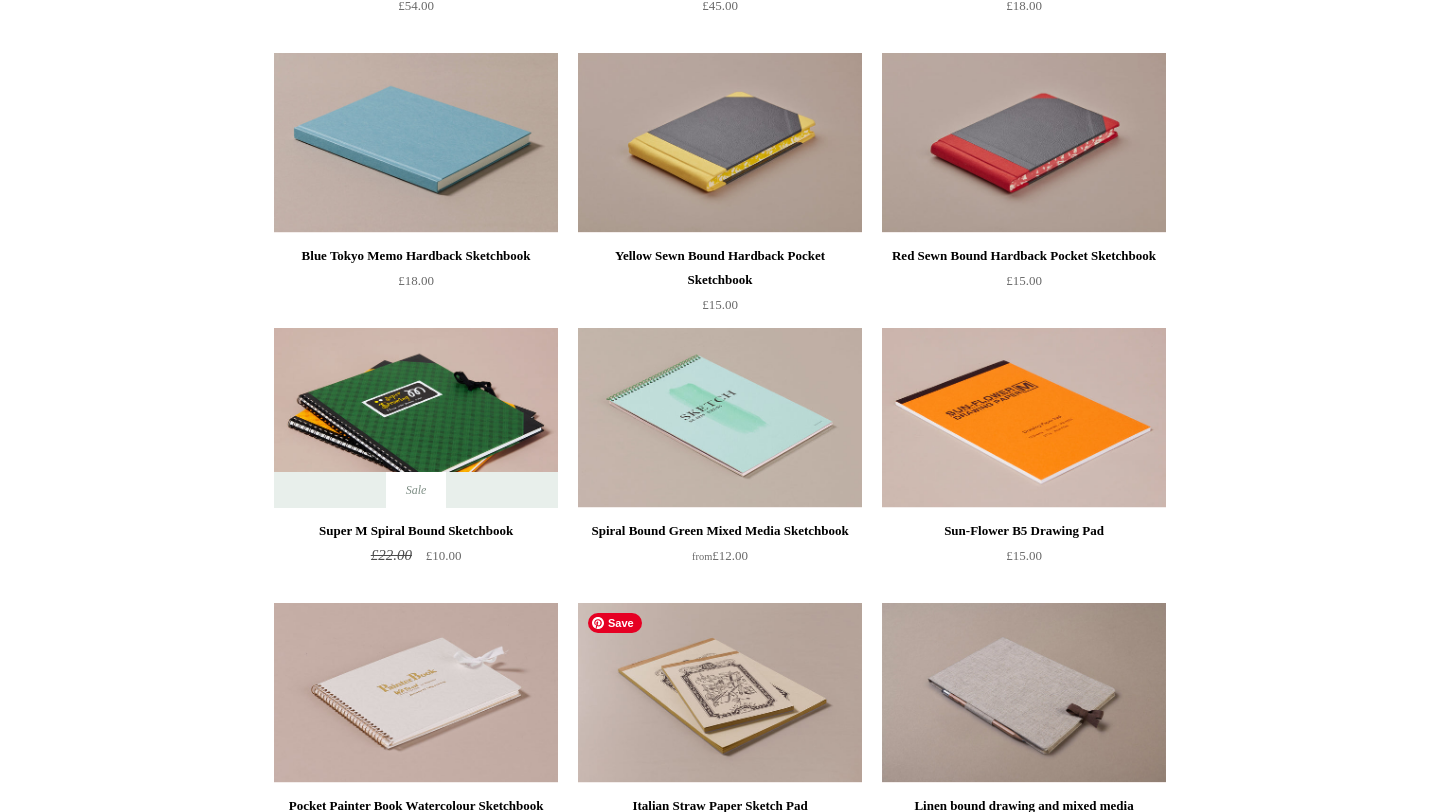 scroll, scrollTop: 1029, scrollLeft: 0, axis: vertical 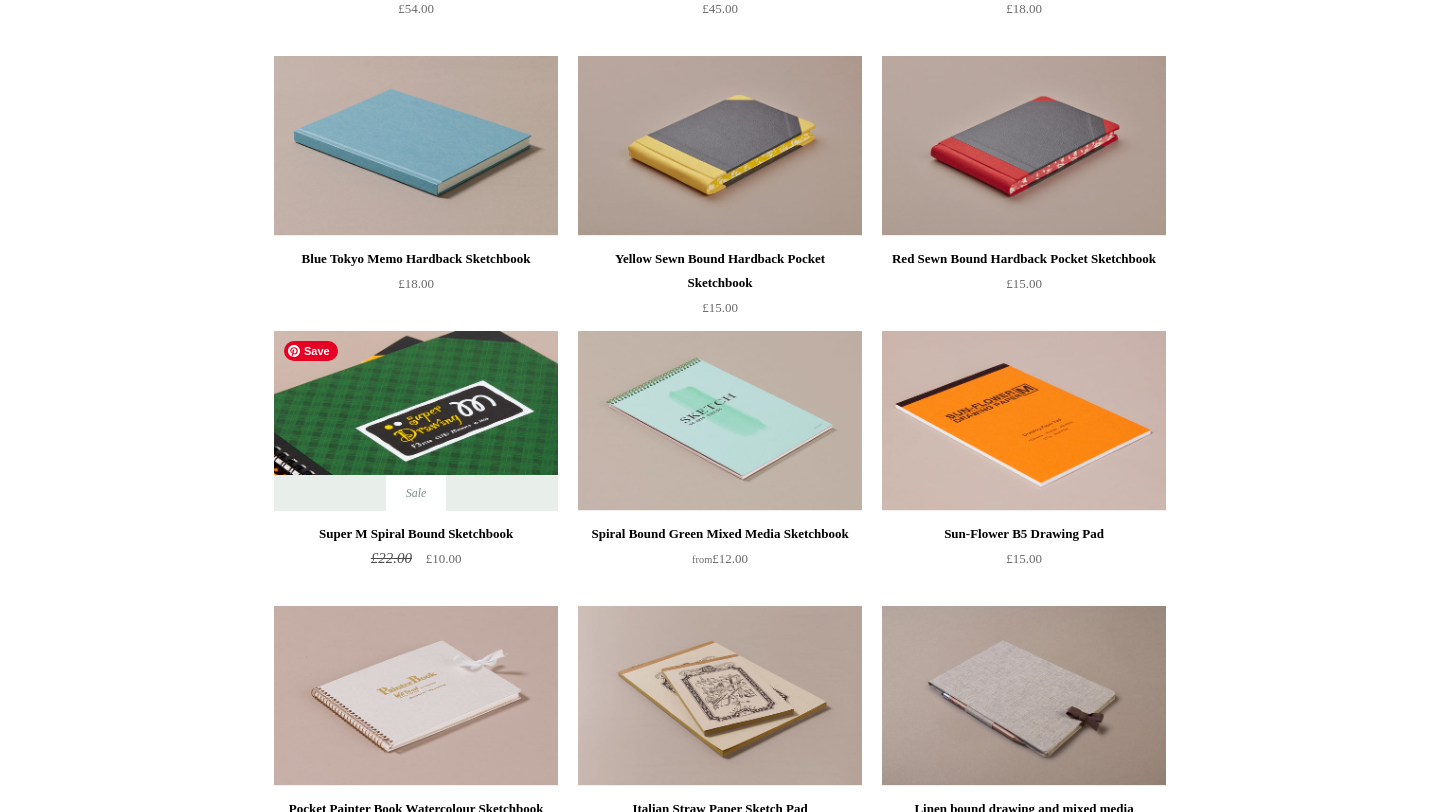 click at bounding box center [416, 421] 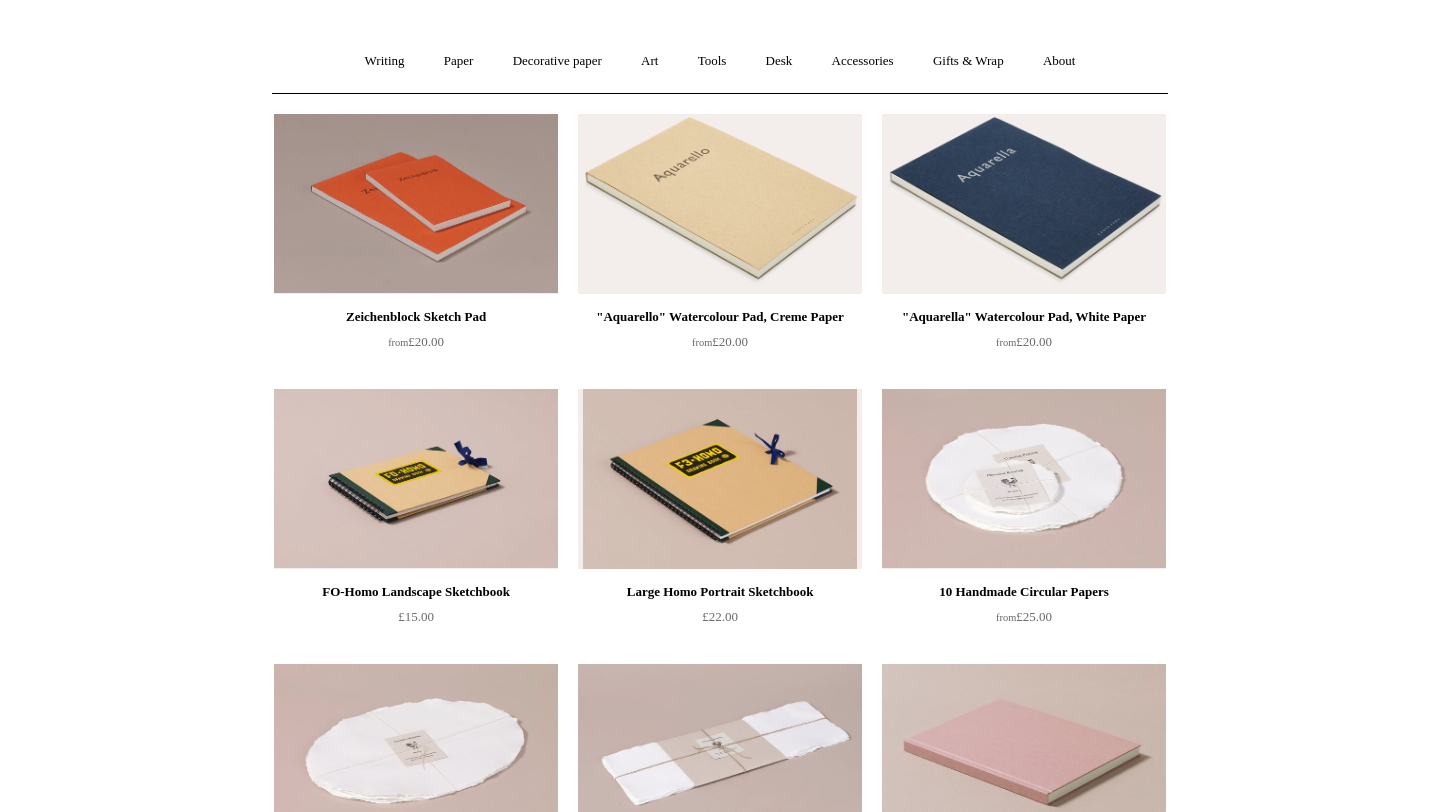 scroll, scrollTop: 132, scrollLeft: 0, axis: vertical 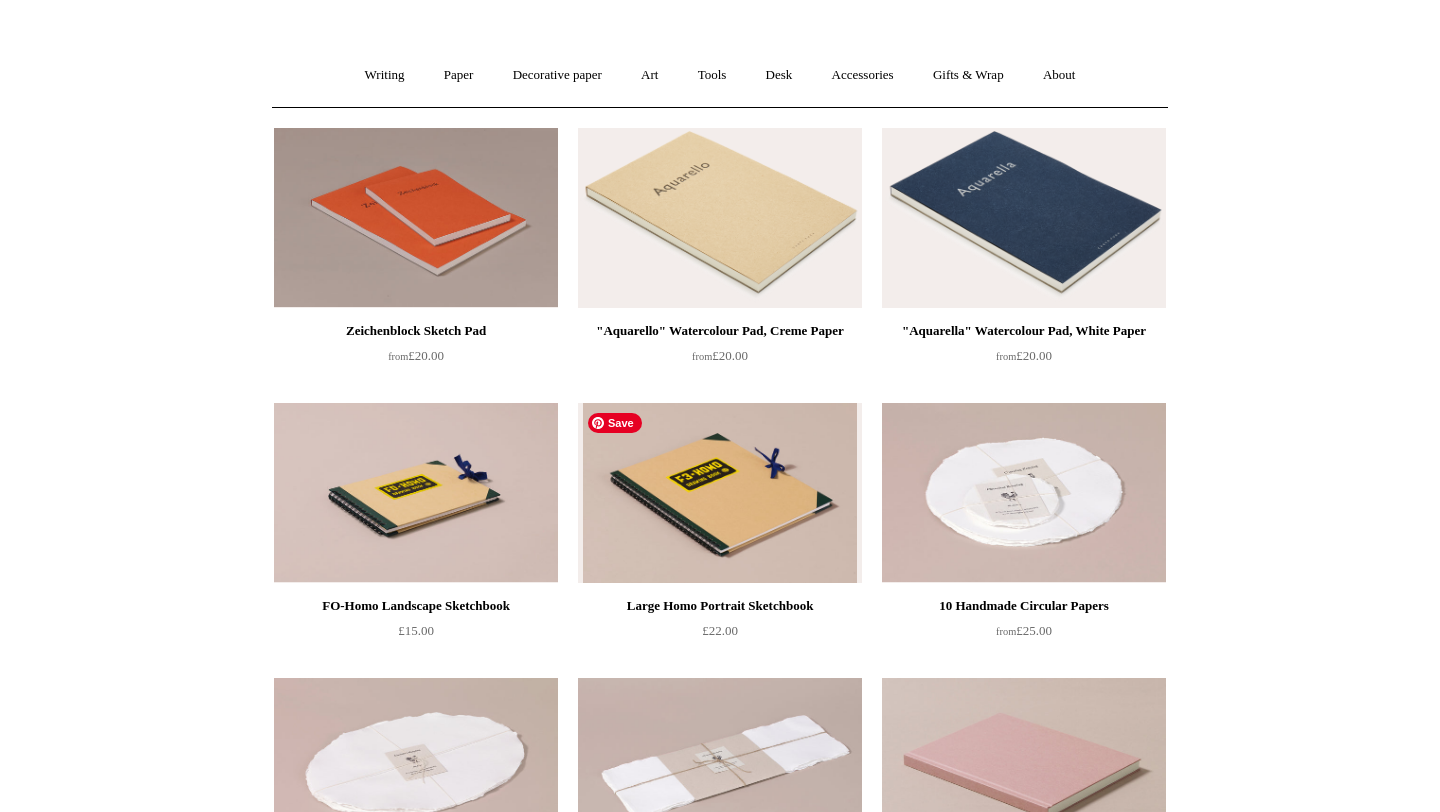 click at bounding box center (720, 493) 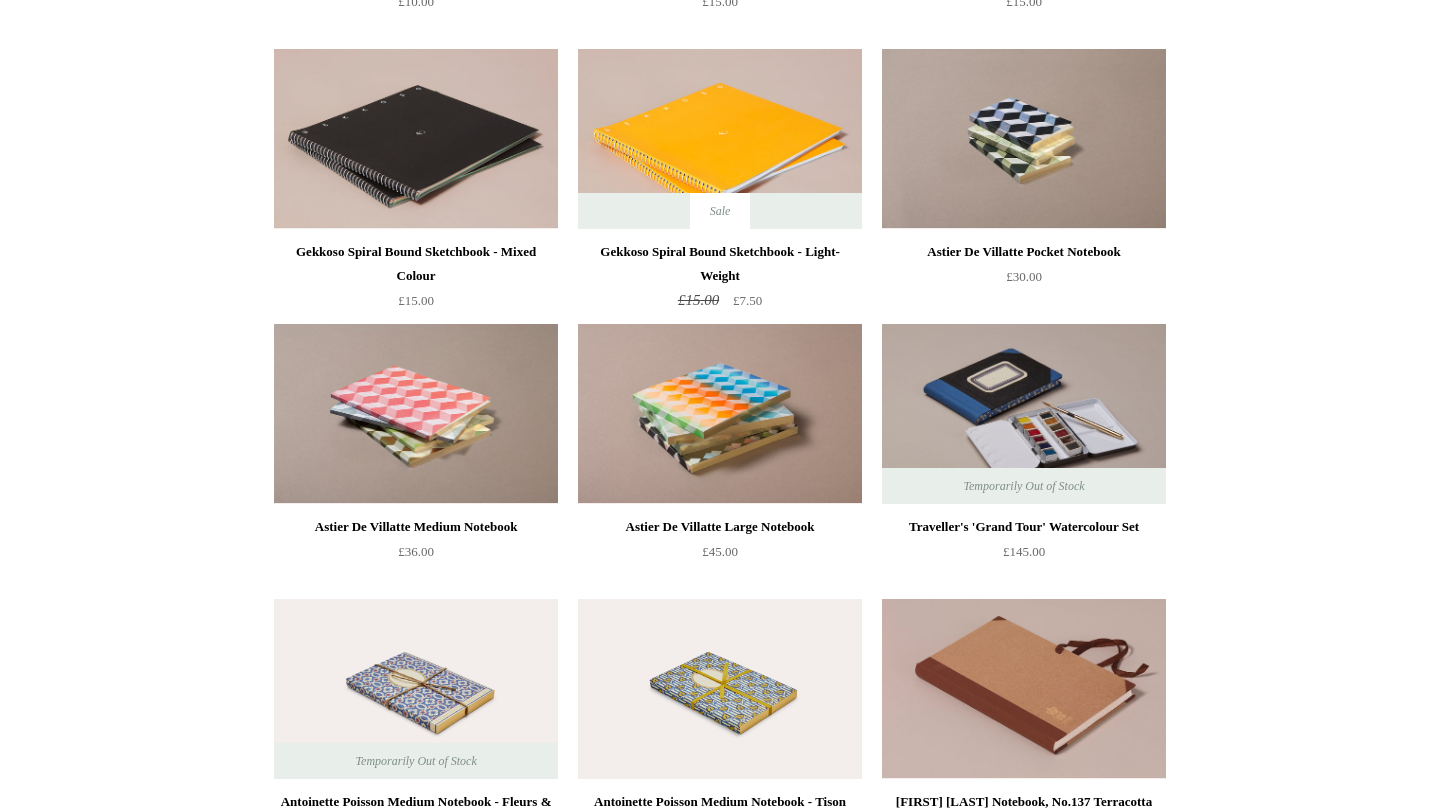 scroll, scrollTop: 1822, scrollLeft: 0, axis: vertical 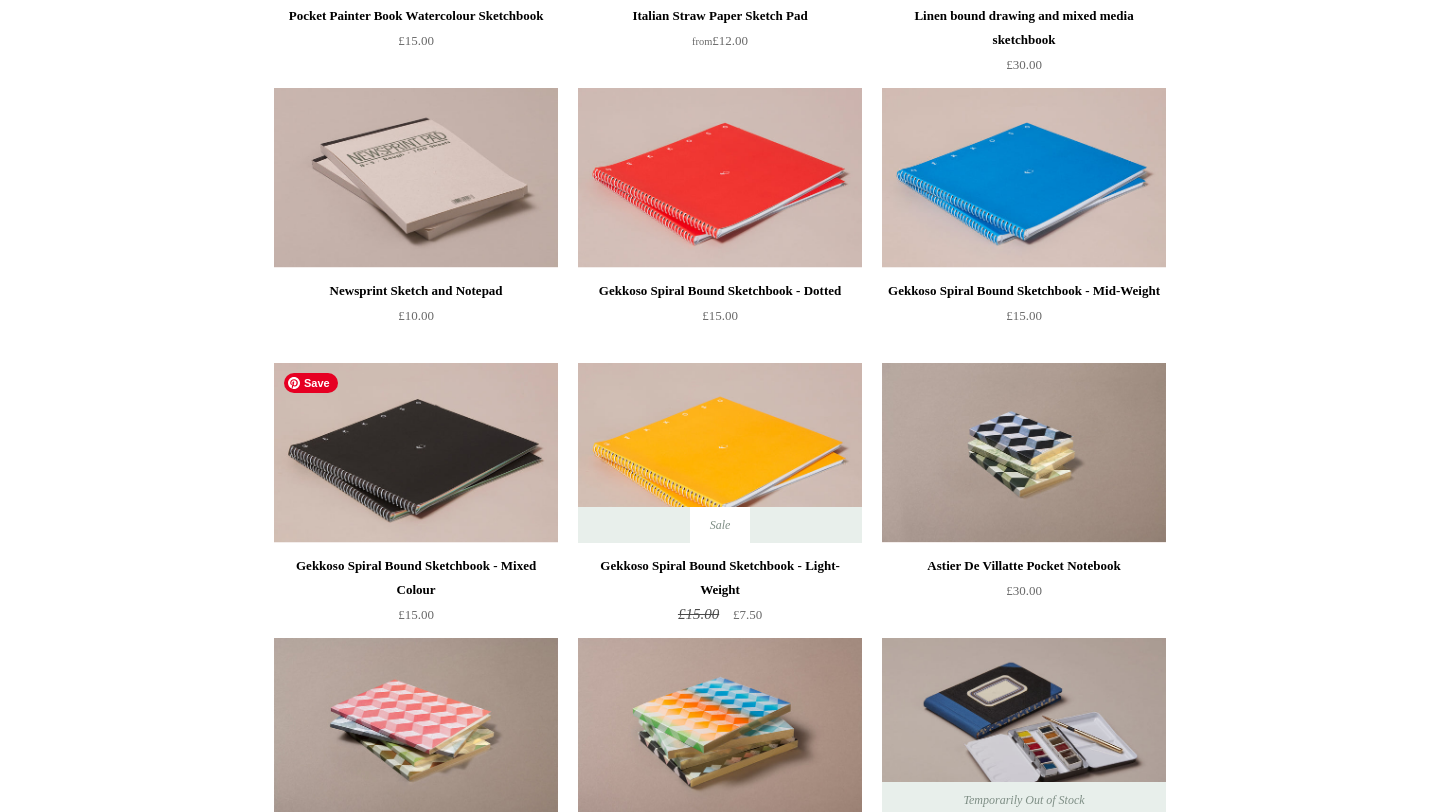 click at bounding box center [416, 453] 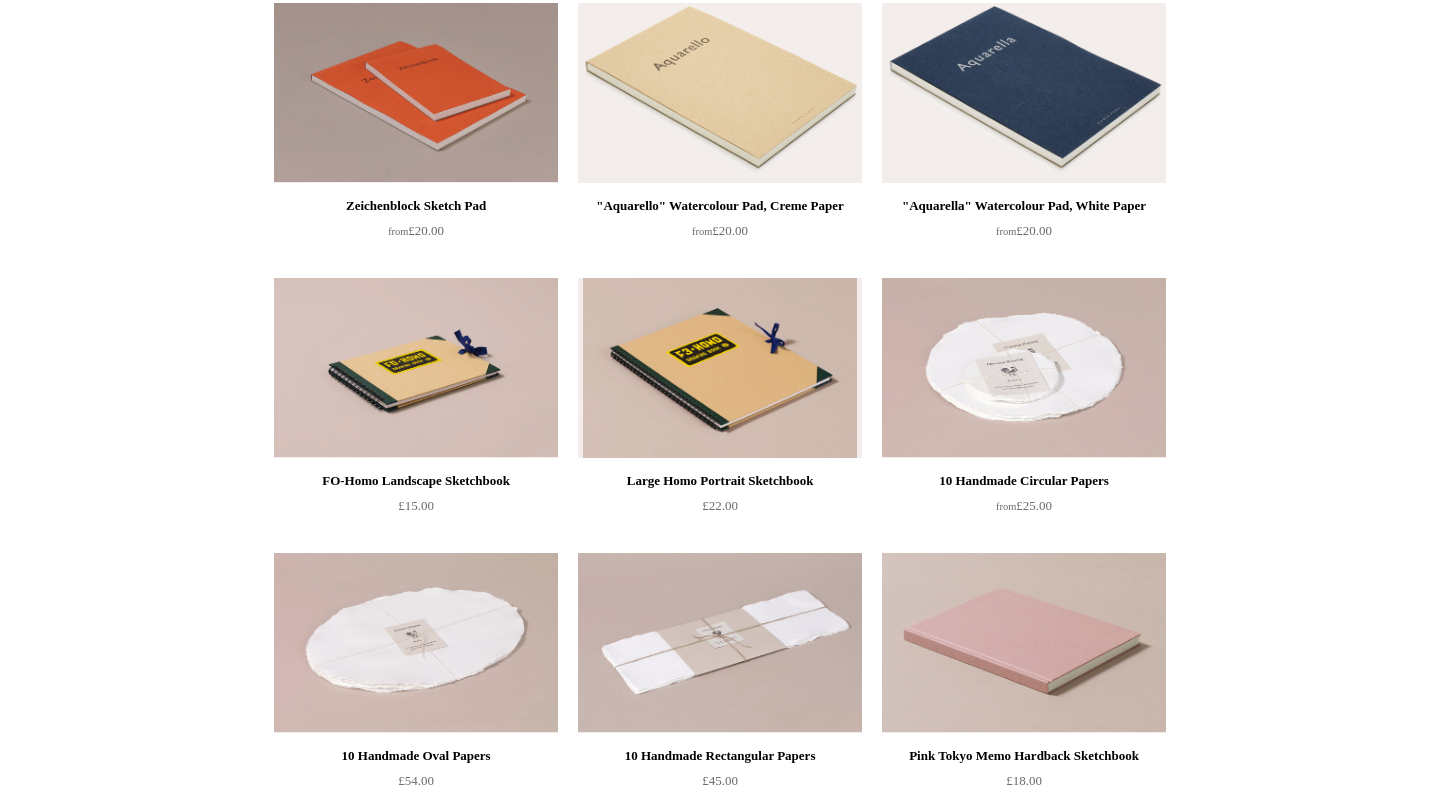 scroll, scrollTop: 0, scrollLeft: 0, axis: both 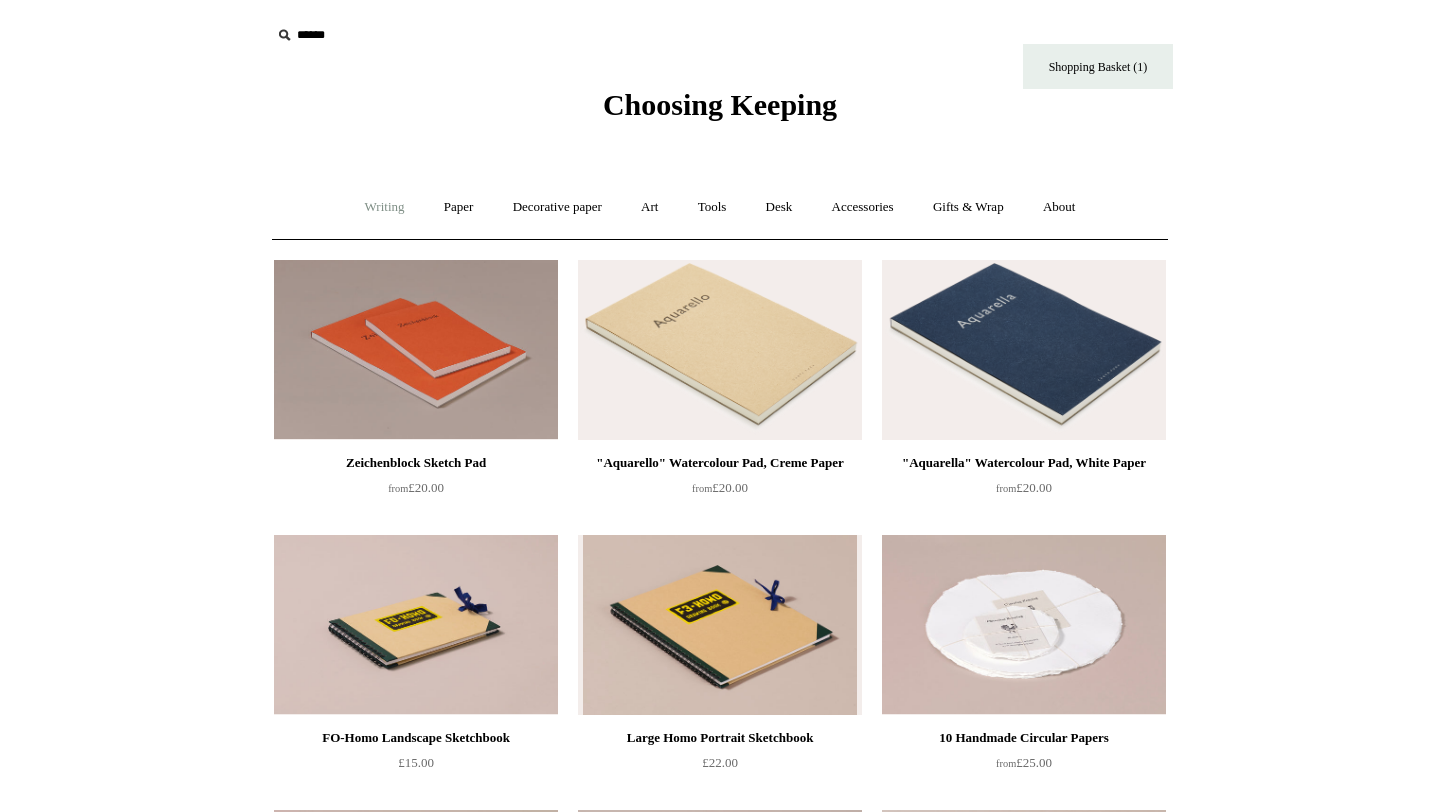 click on "Writing +" at bounding box center [385, 207] 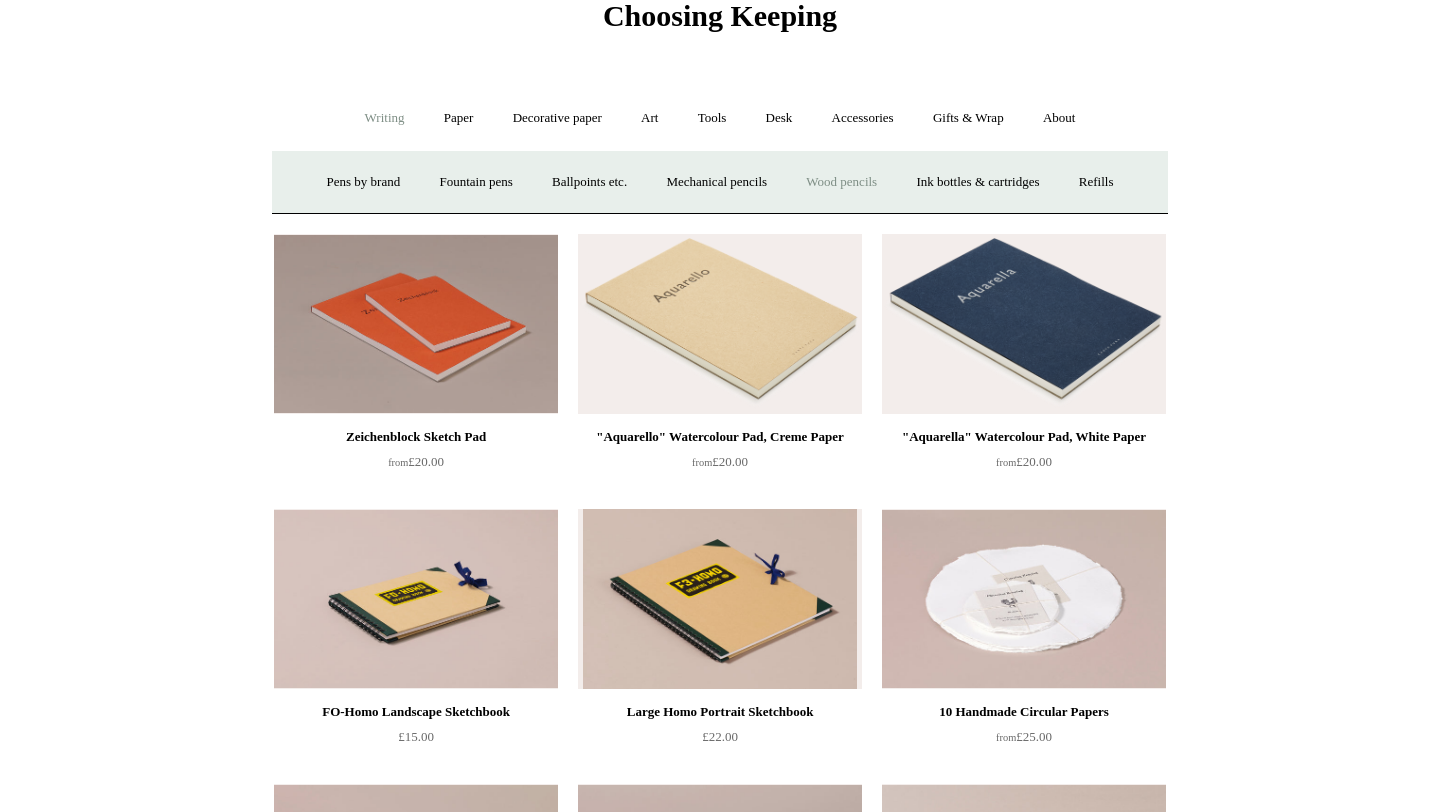 scroll, scrollTop: 0, scrollLeft: 0, axis: both 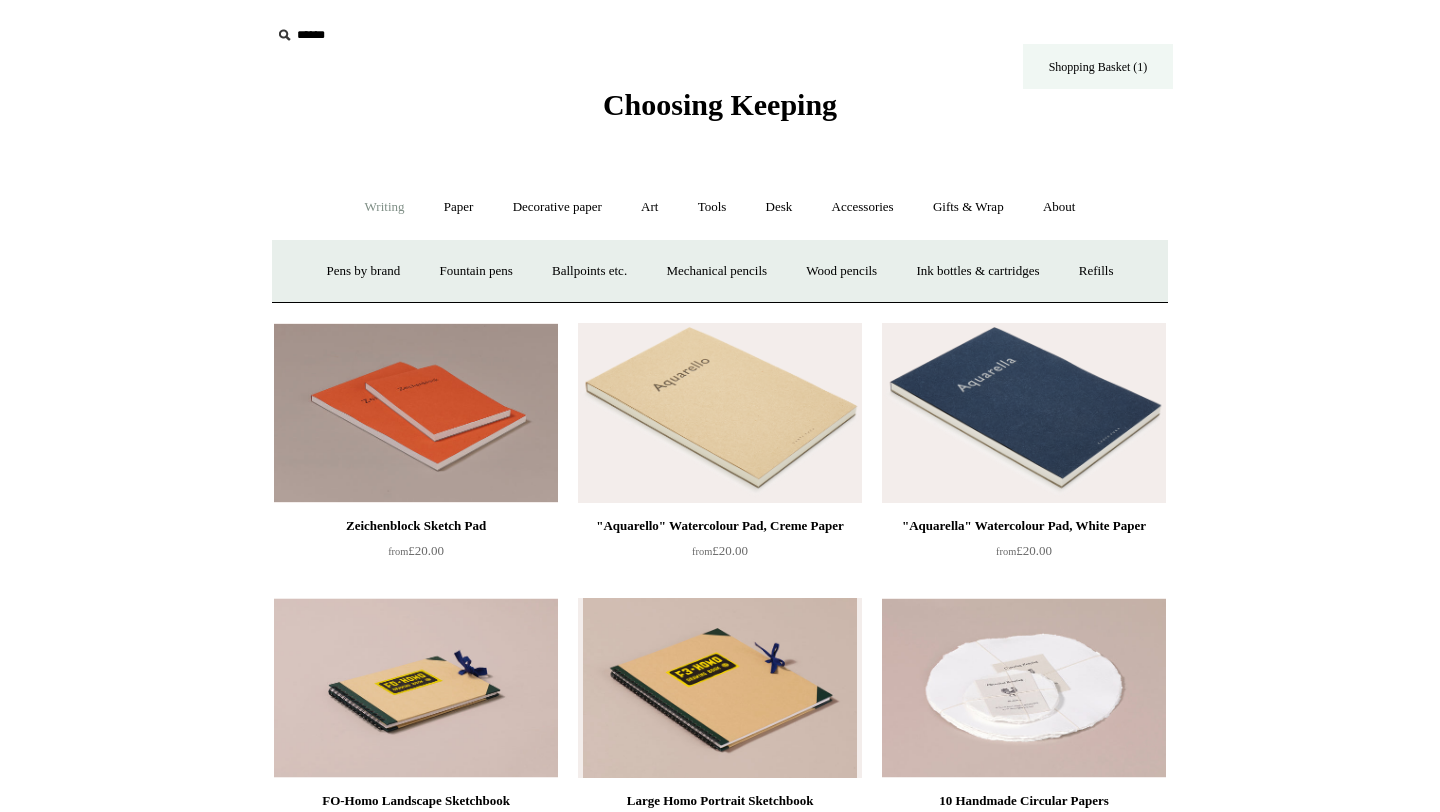 click on "Shopping Basket (1)" at bounding box center [1098, 66] 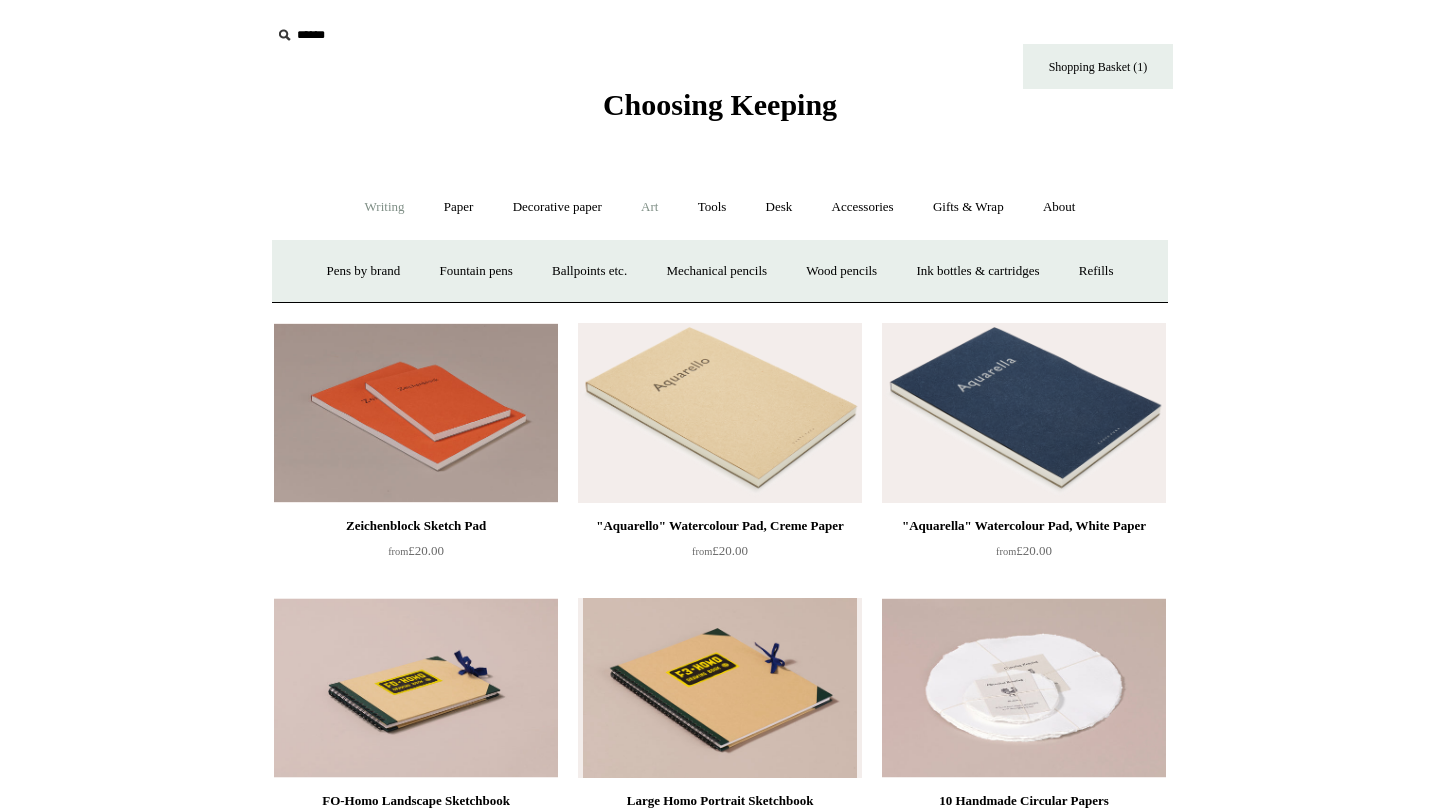 click on "Art +" at bounding box center (649, 207) 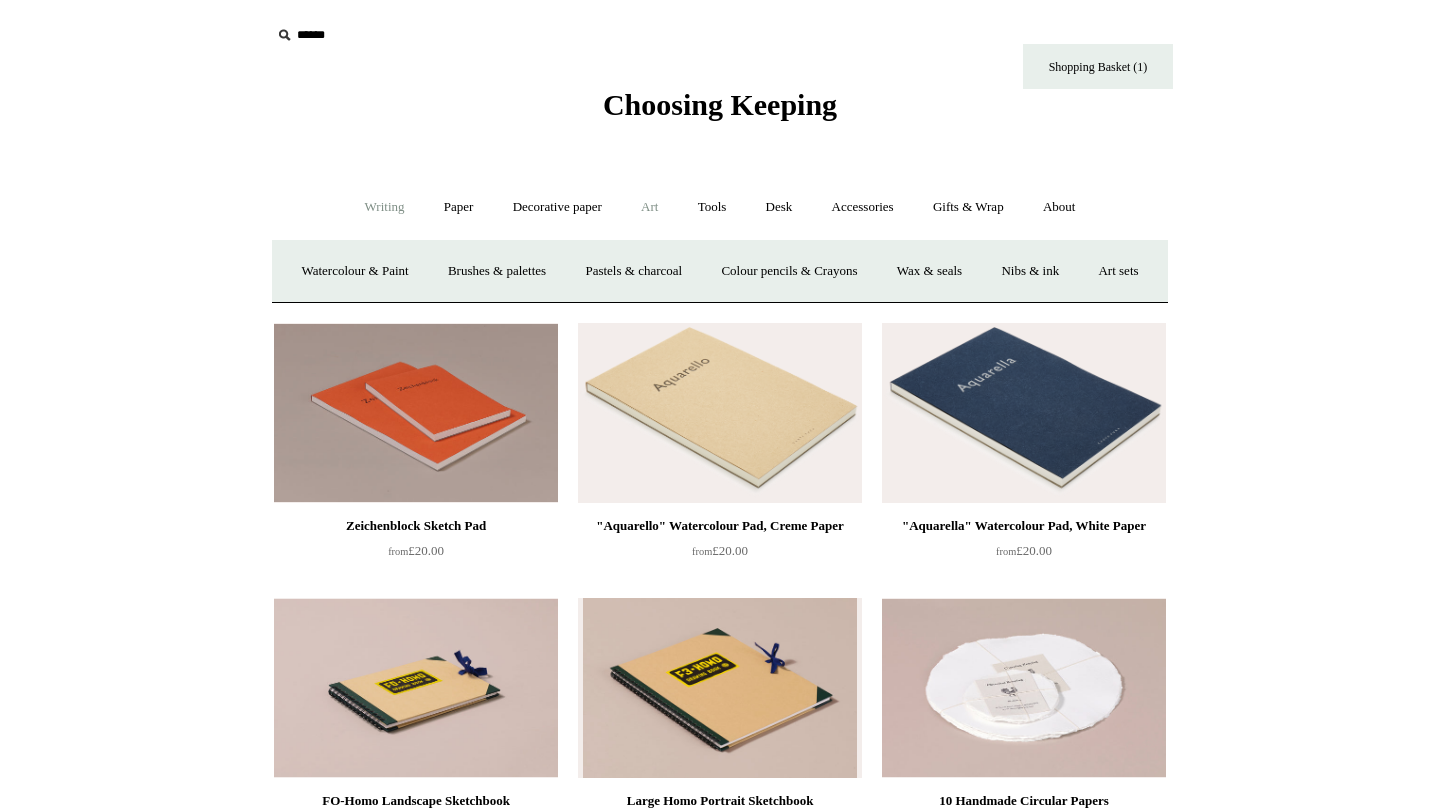 click on "Writing +" at bounding box center [385, 207] 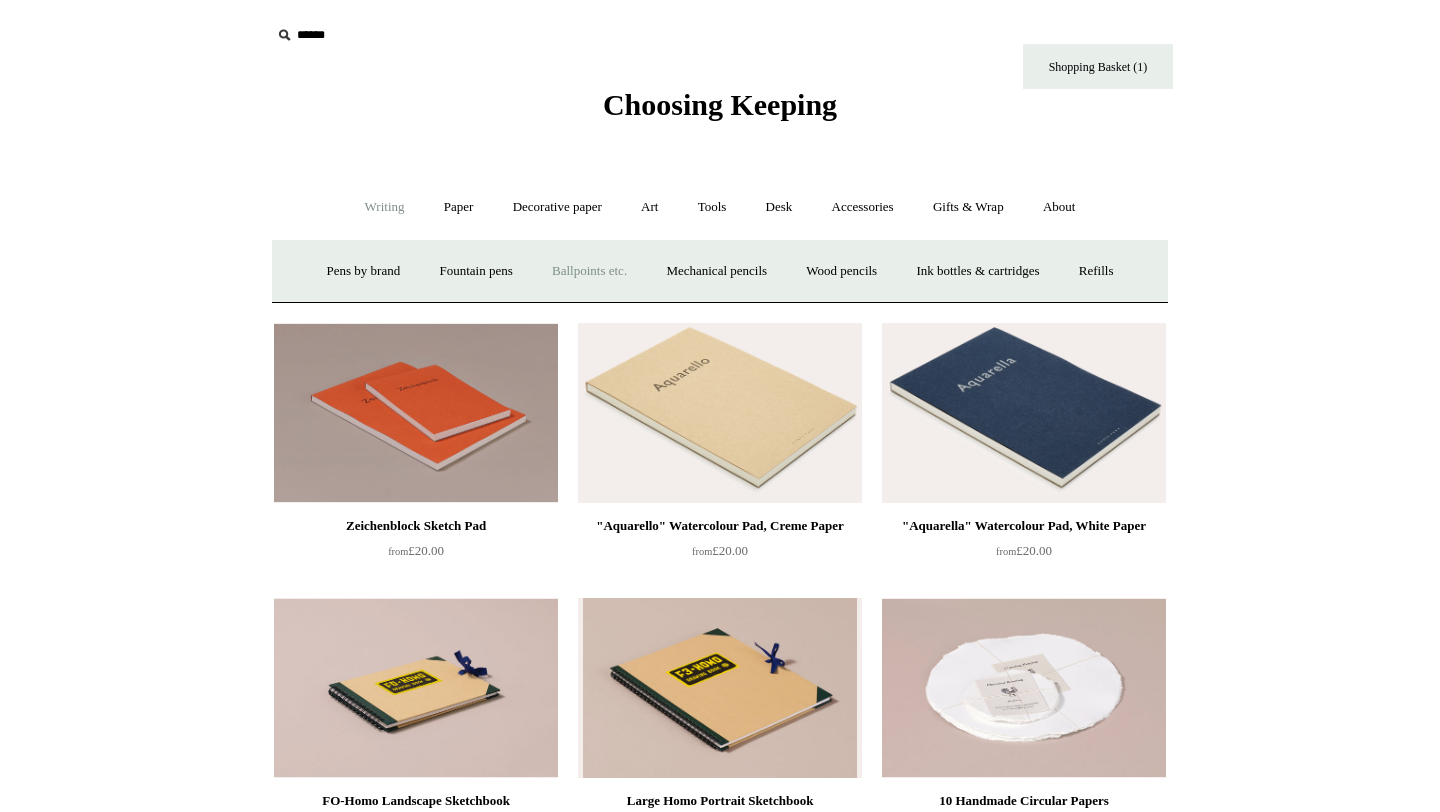 click on "Ballpoints etc. +" at bounding box center (589, 271) 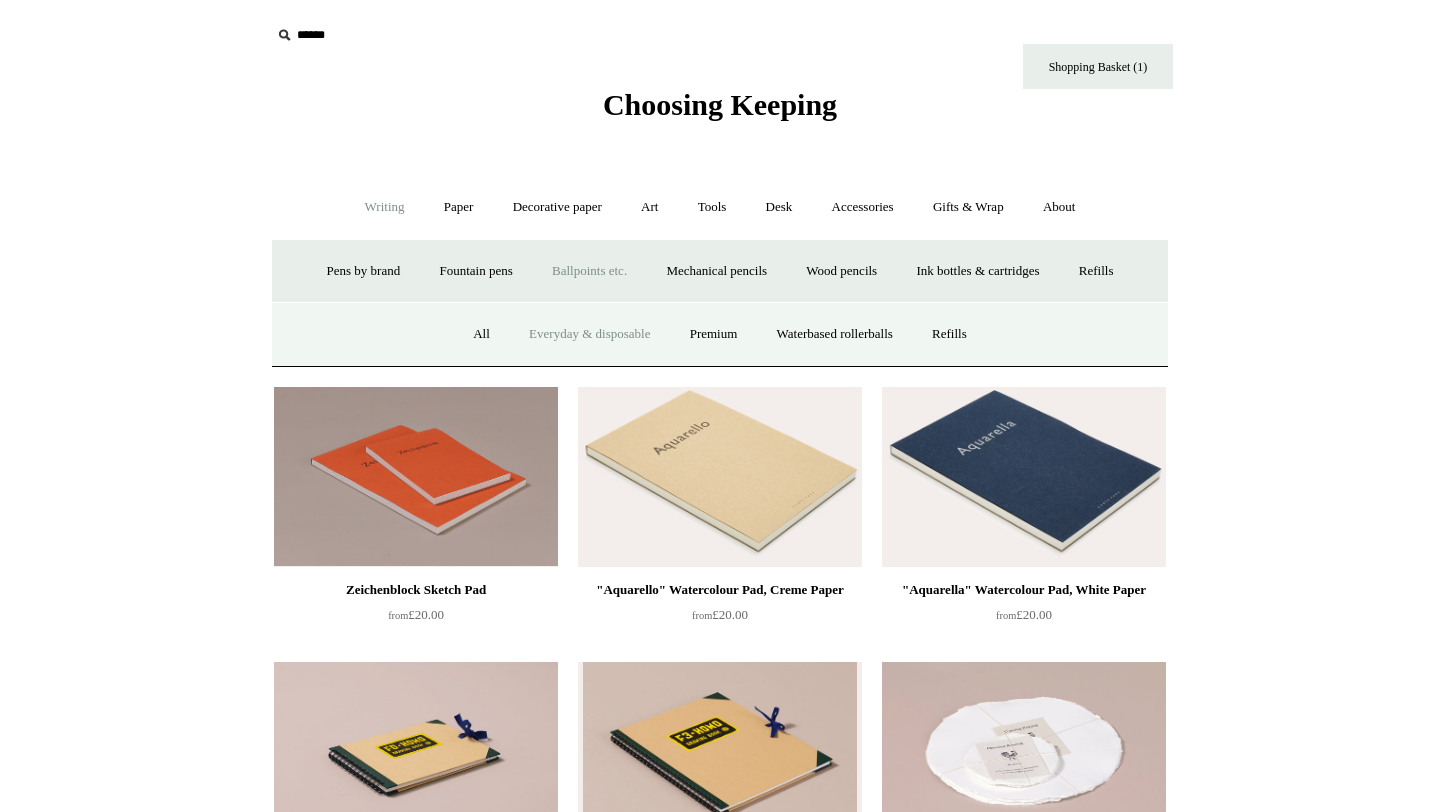 click on "Everyday & disposable" at bounding box center (589, 334) 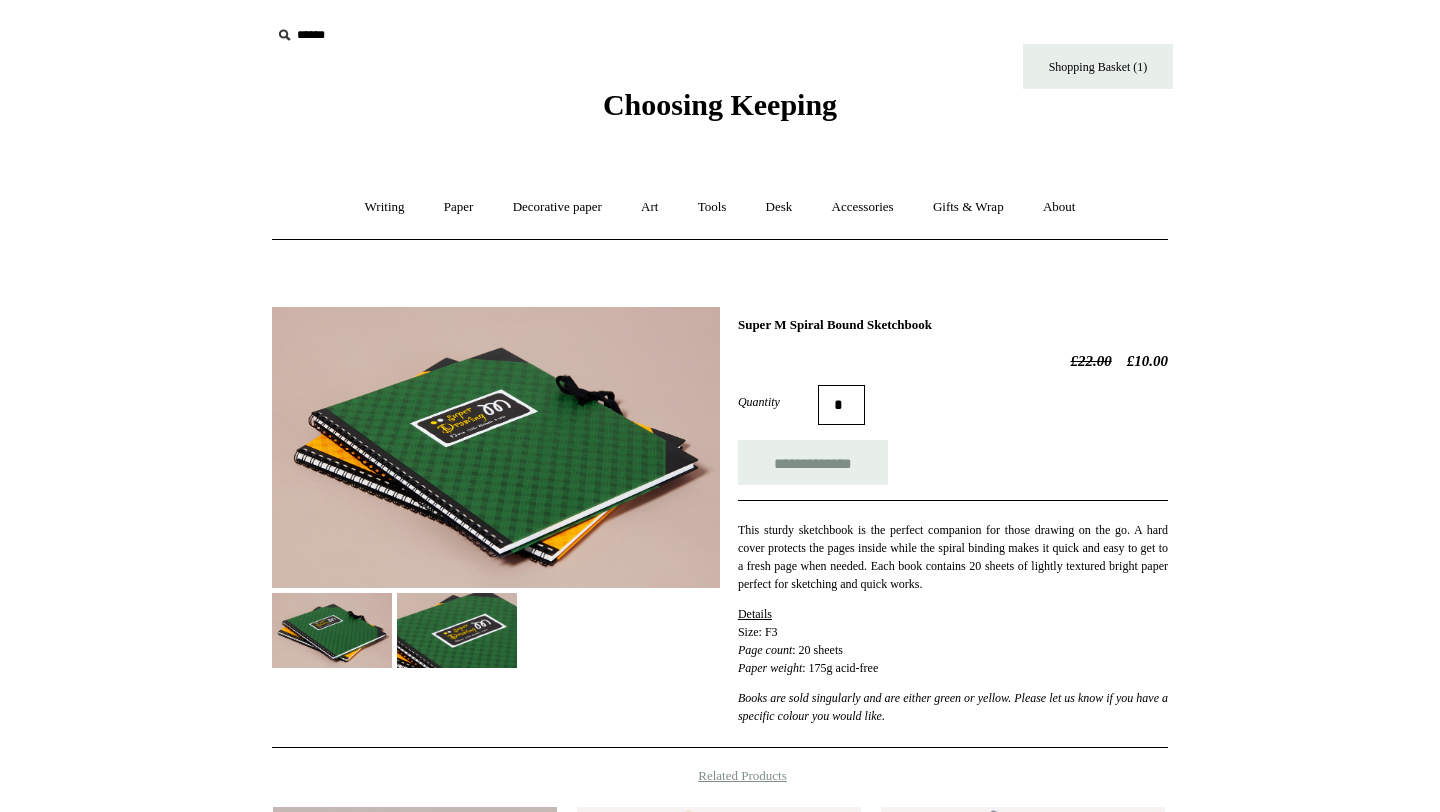 scroll, scrollTop: 0, scrollLeft: 0, axis: both 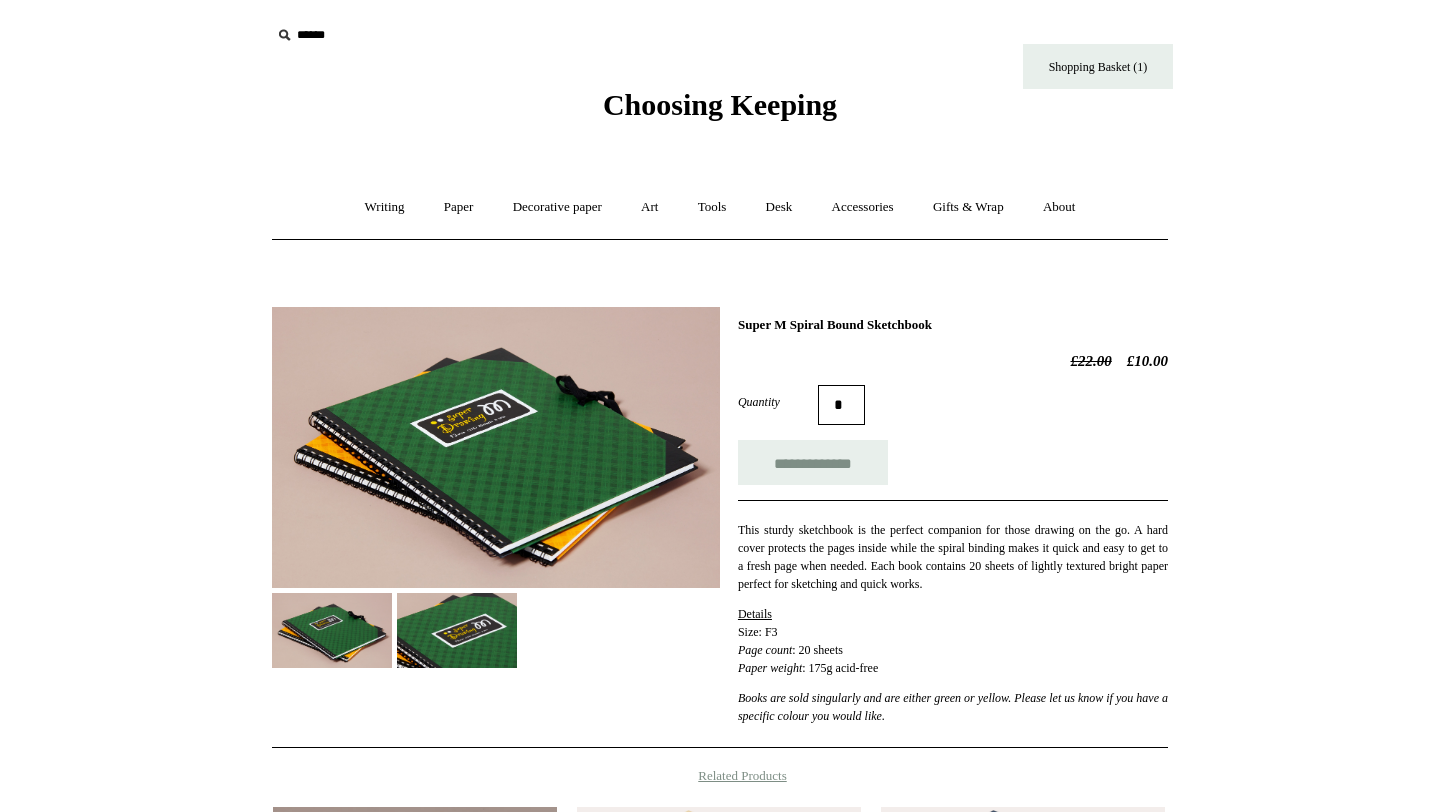 click at bounding box center (457, 630) 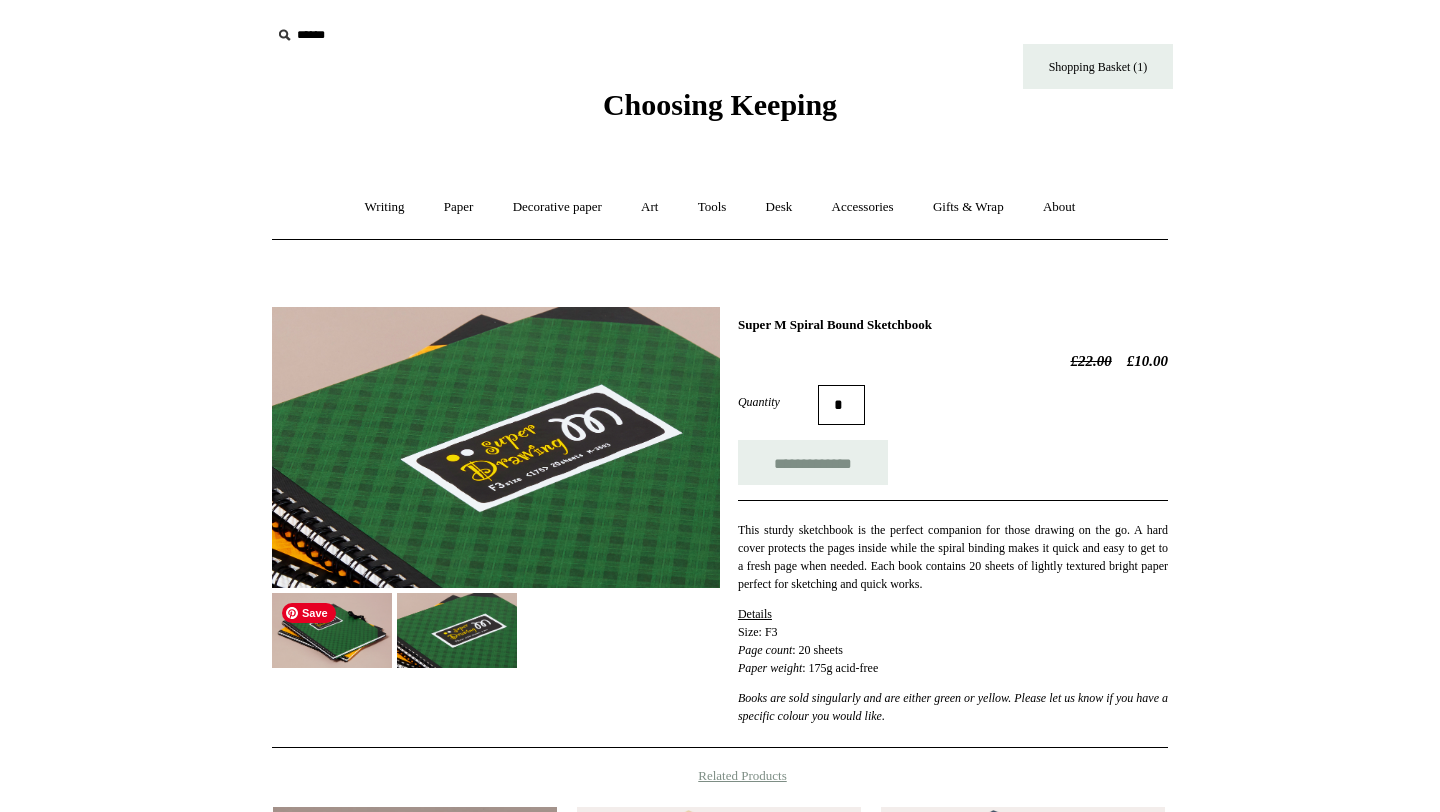 click at bounding box center (332, 630) 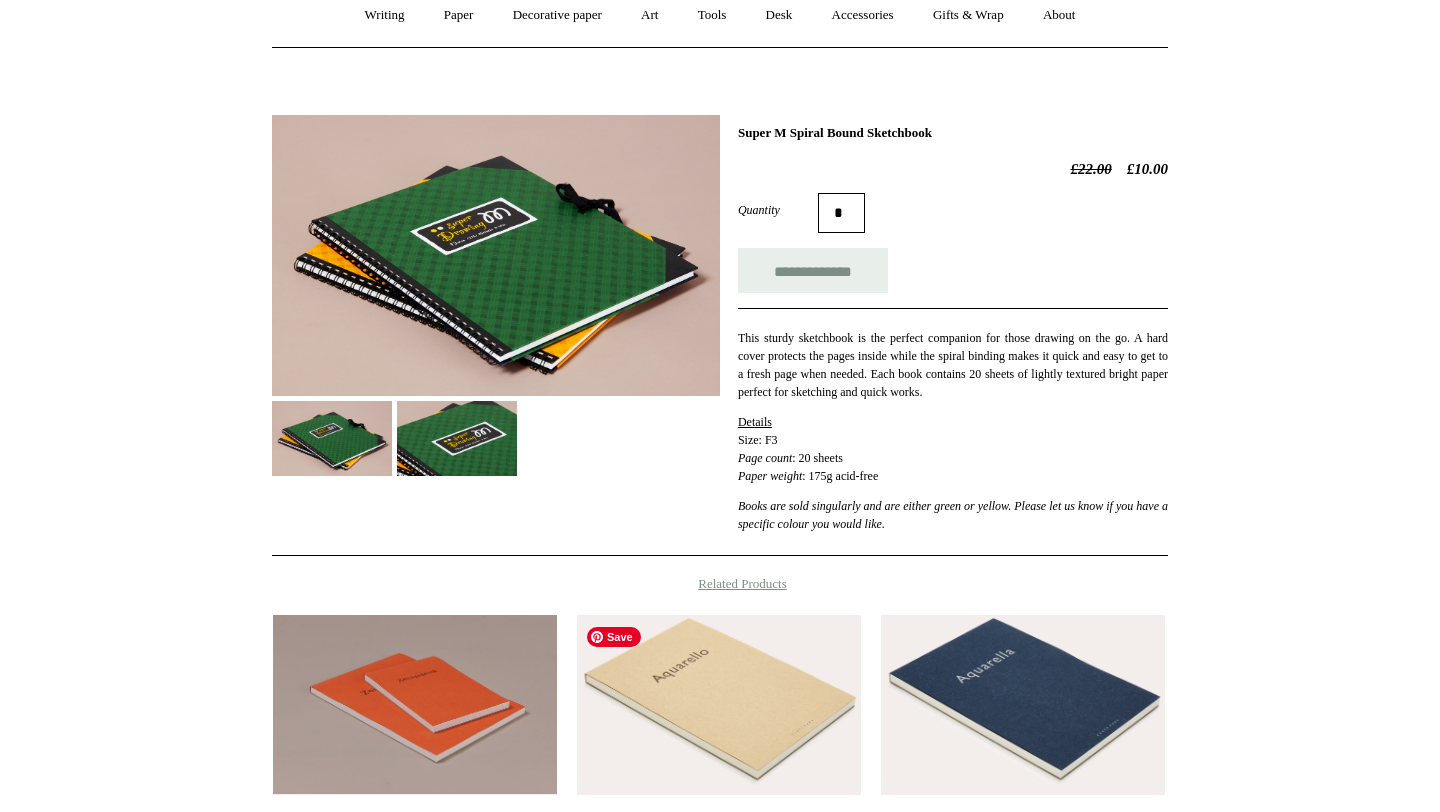 scroll, scrollTop: 375, scrollLeft: 0, axis: vertical 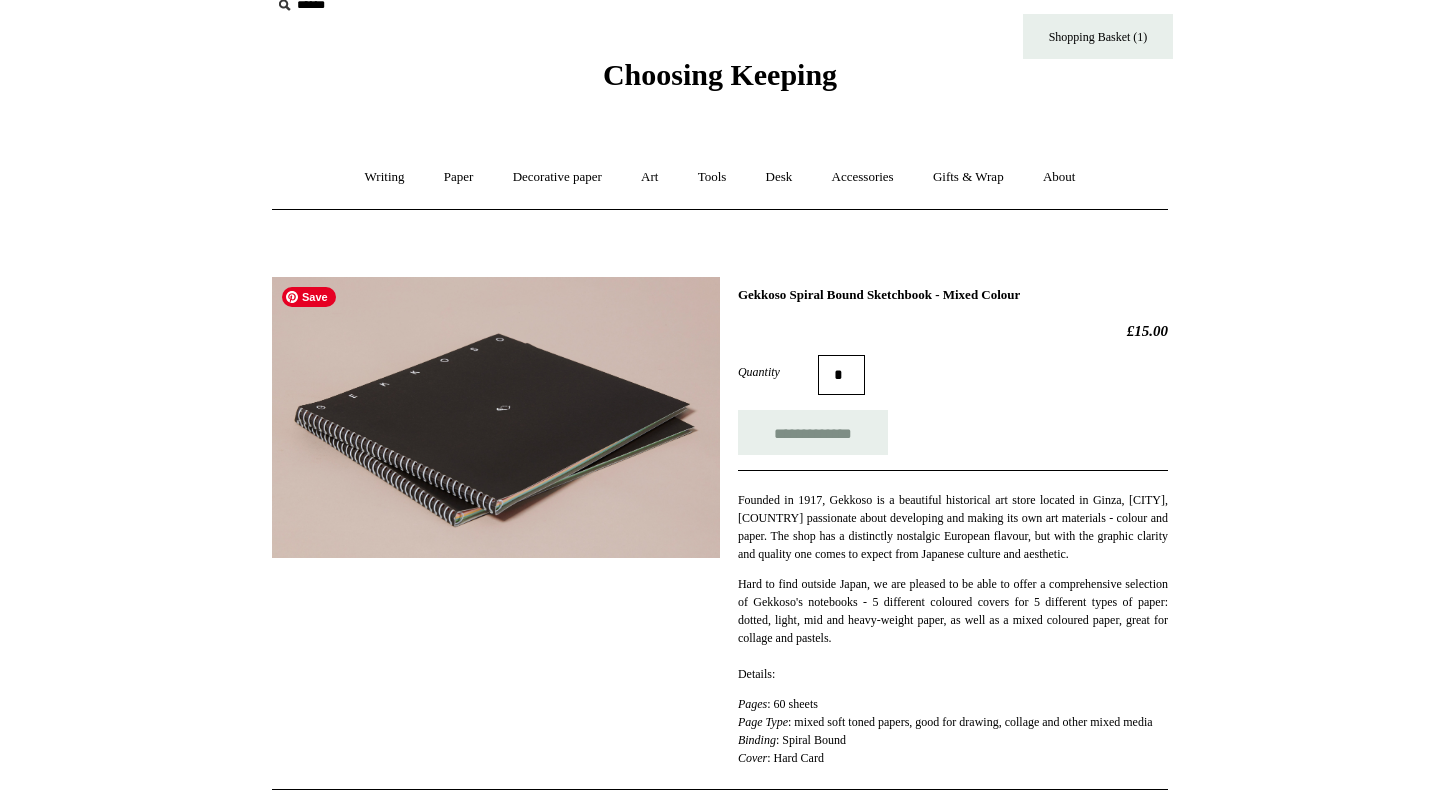click at bounding box center [496, 417] 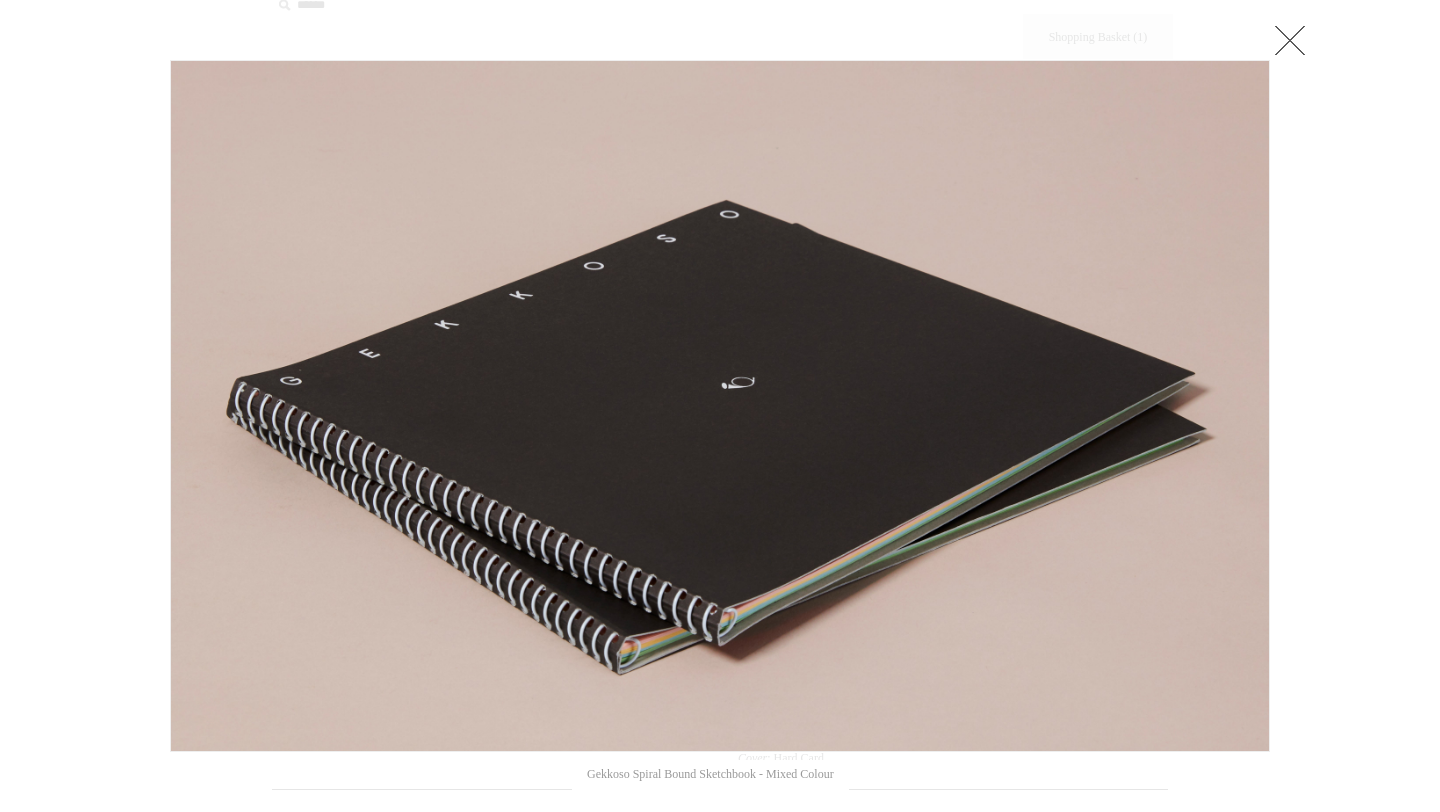 click at bounding box center (1290, 40) 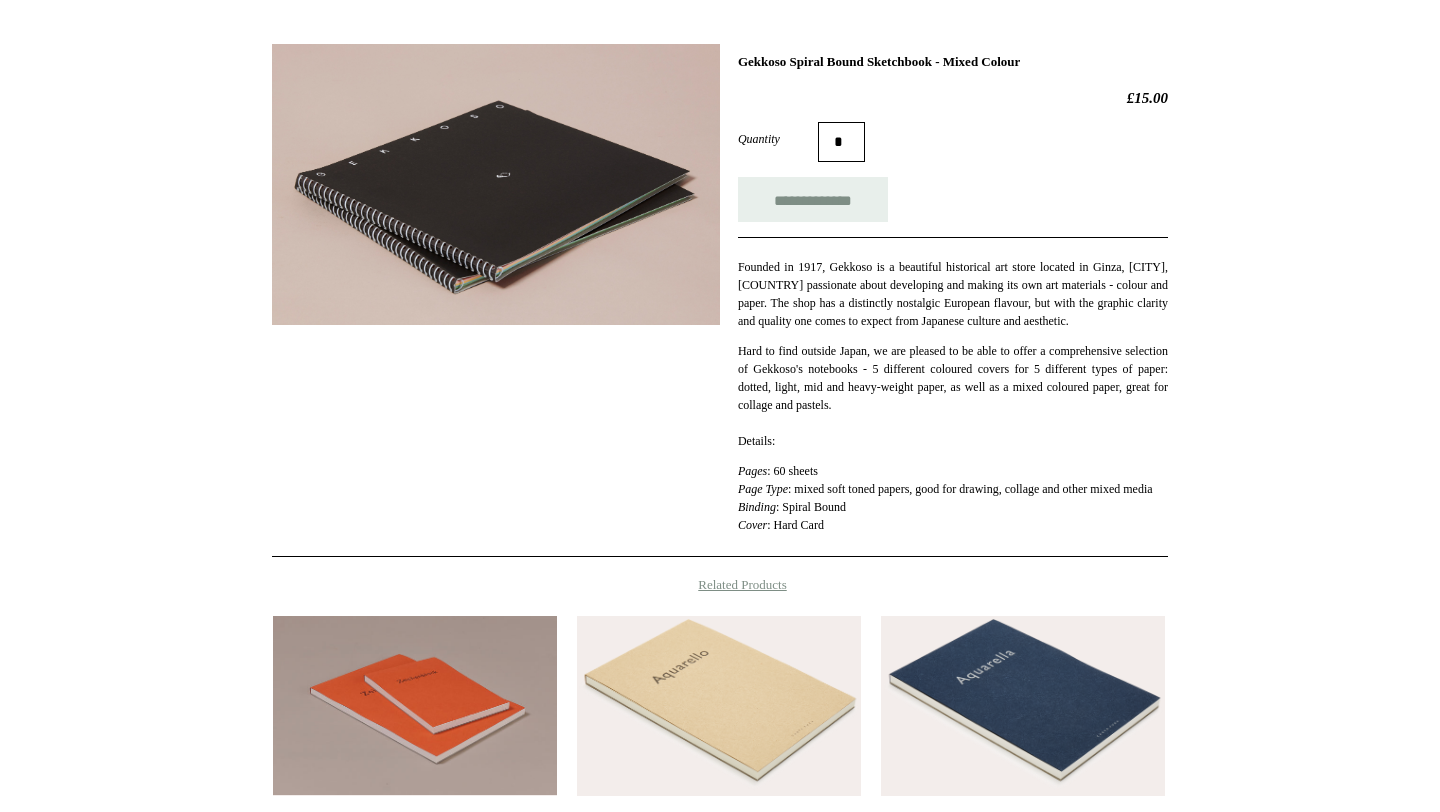 scroll, scrollTop: 259, scrollLeft: 0, axis: vertical 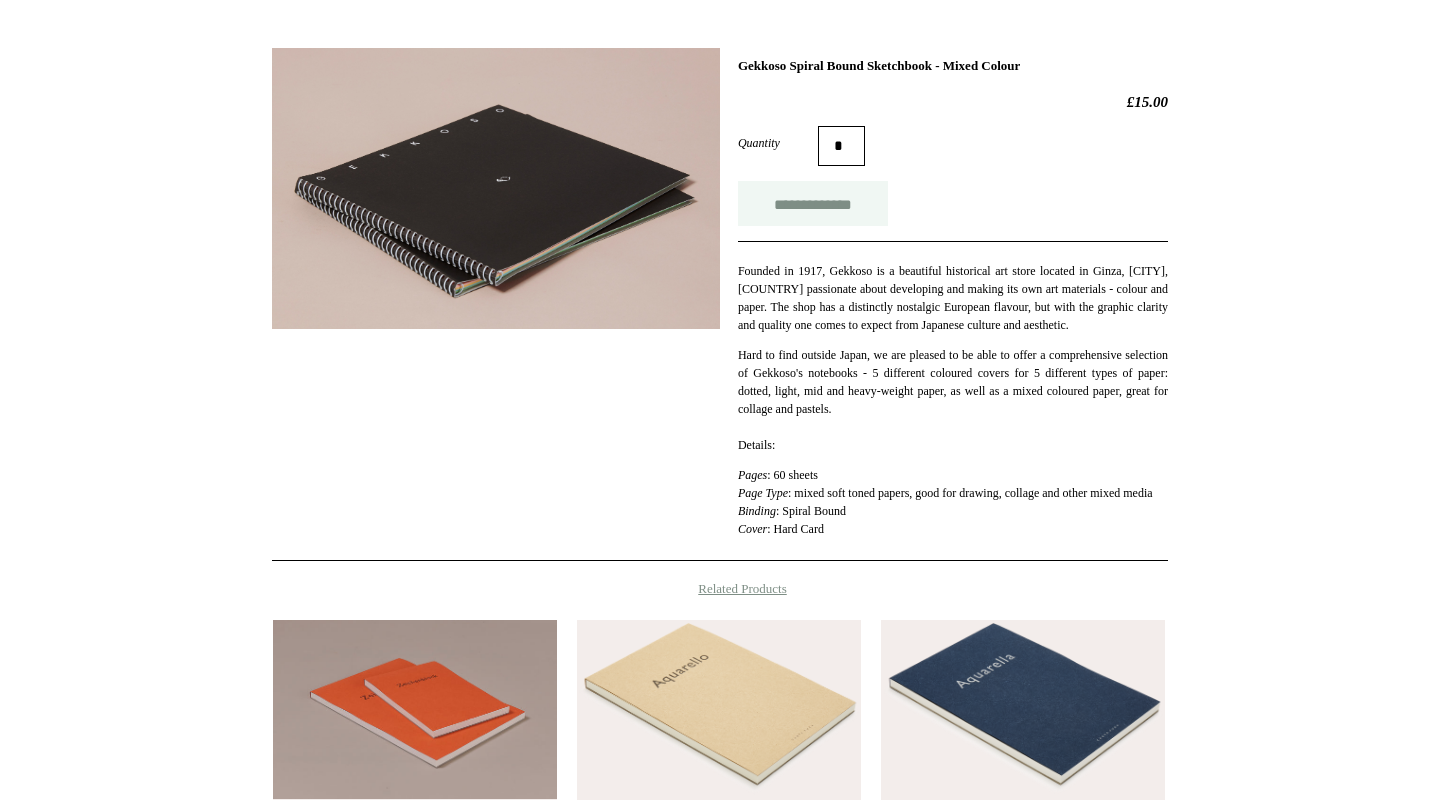 click on "**********" at bounding box center [813, 203] 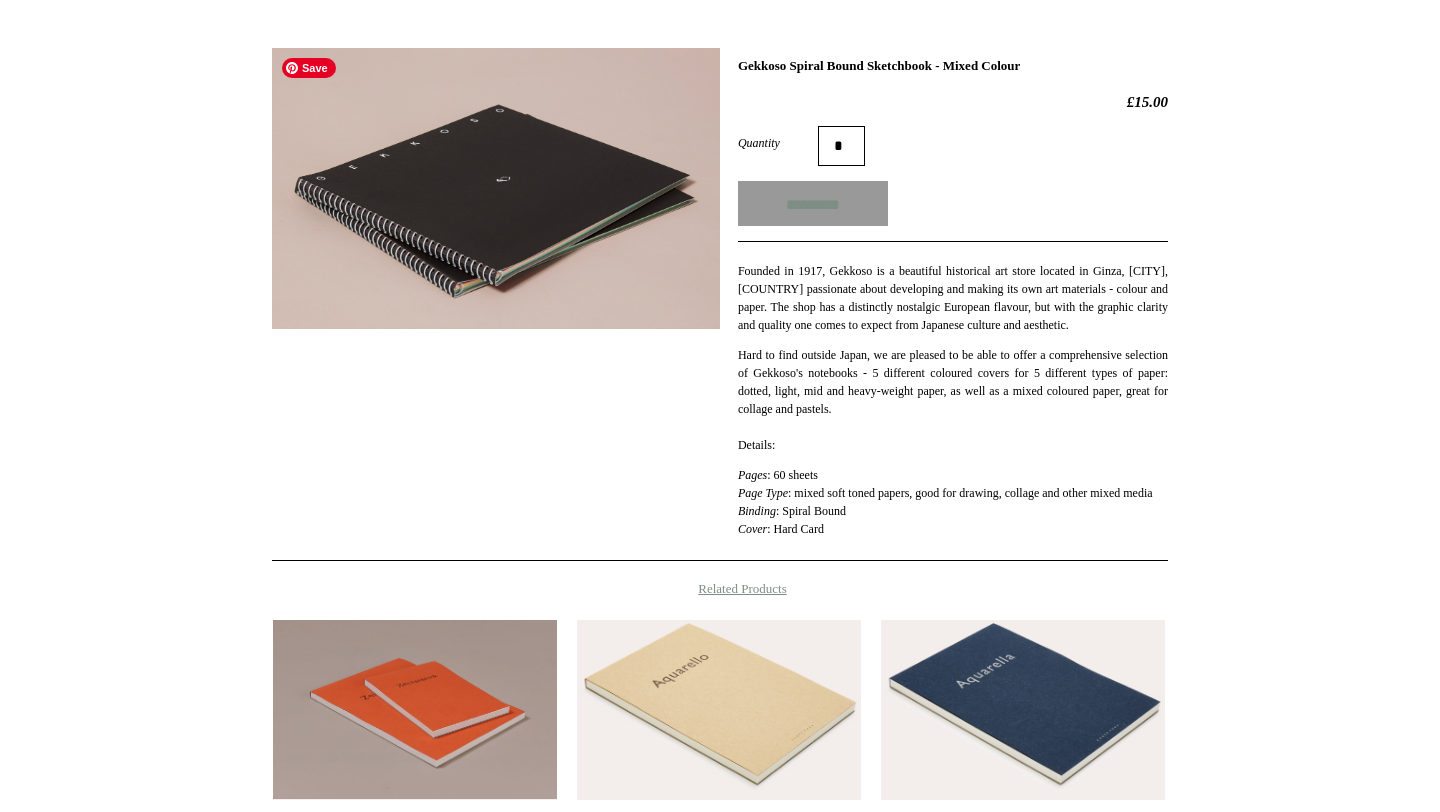type on "**********" 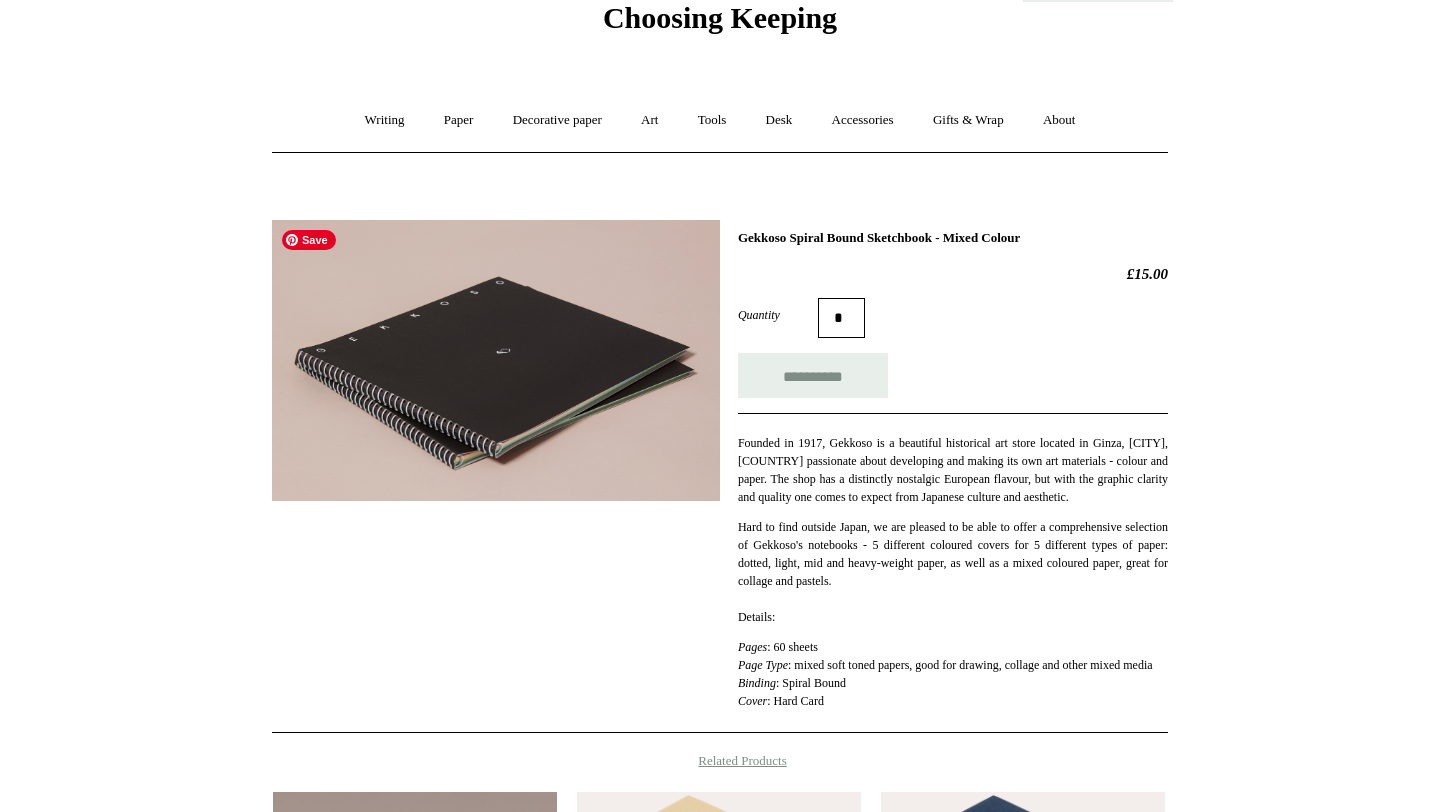 scroll, scrollTop: 84, scrollLeft: 0, axis: vertical 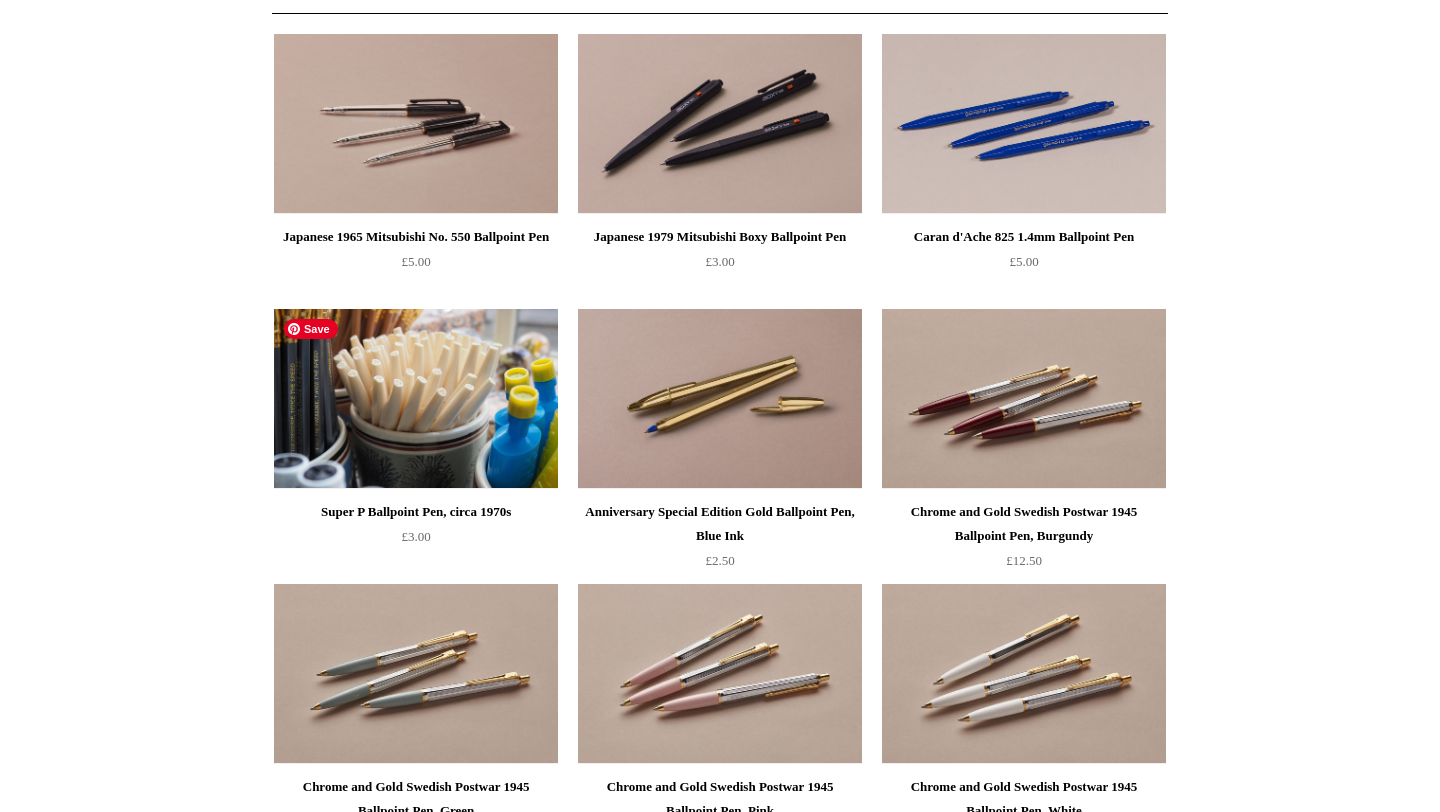 click at bounding box center (416, 399) 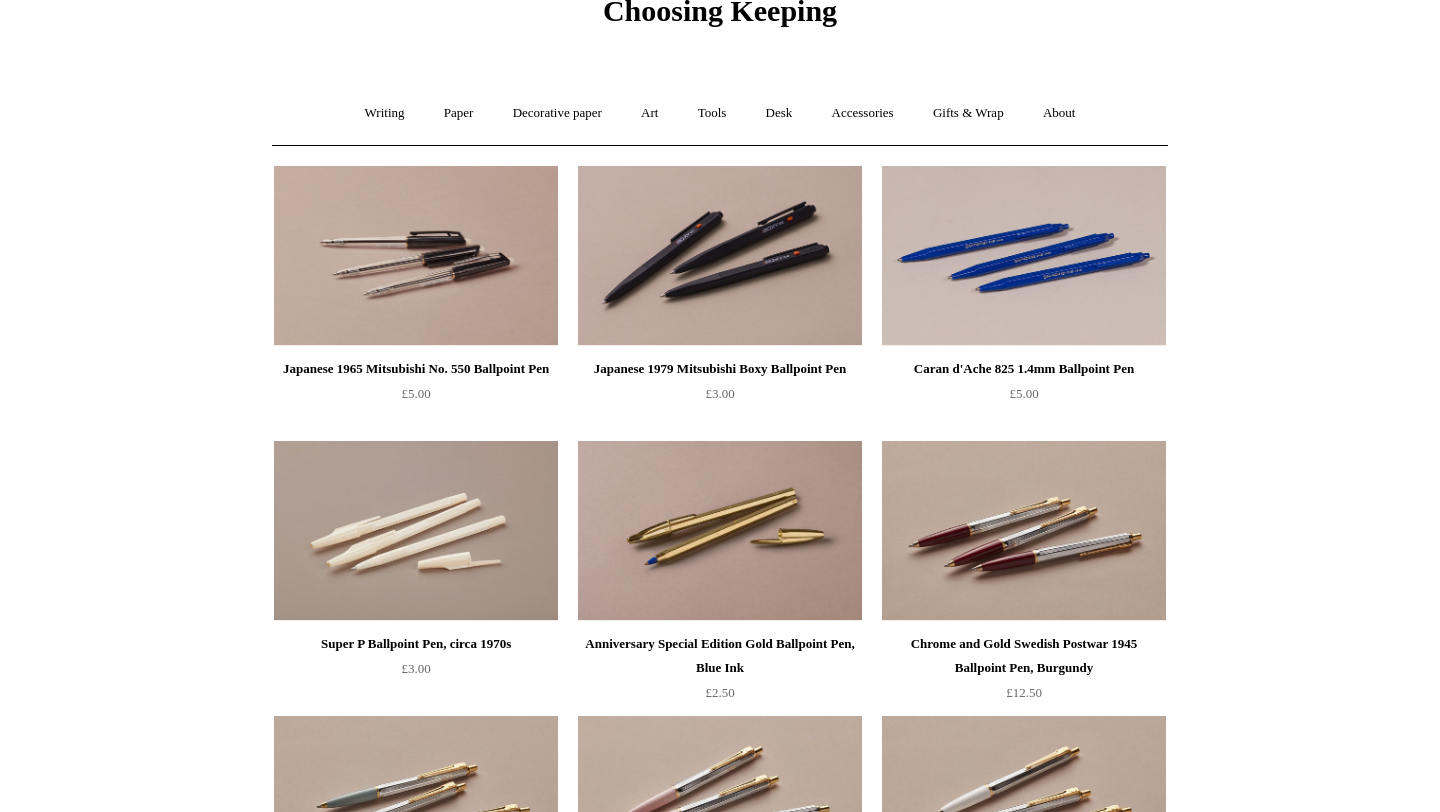 scroll, scrollTop: 84, scrollLeft: 0, axis: vertical 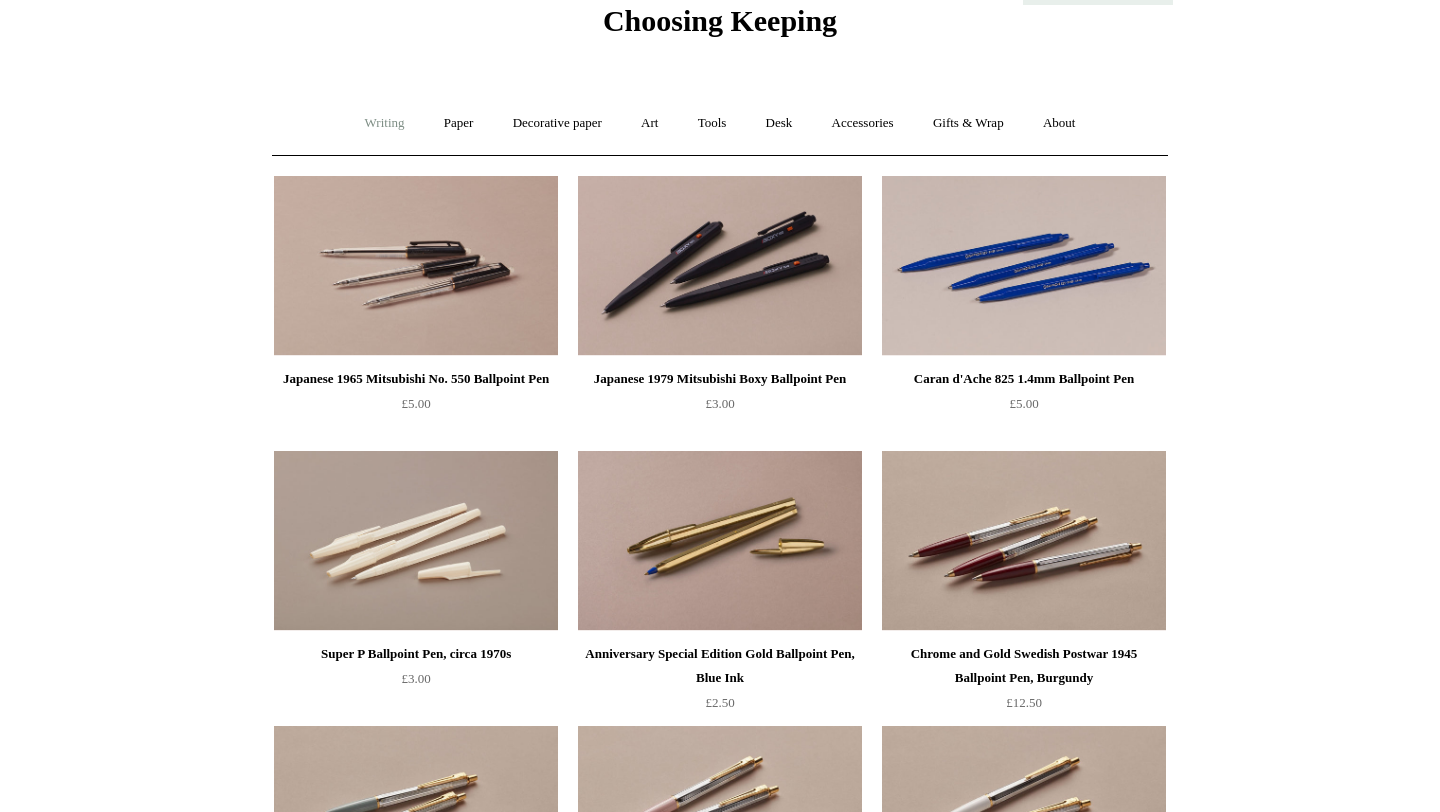 click on "Writing +" at bounding box center (385, 123) 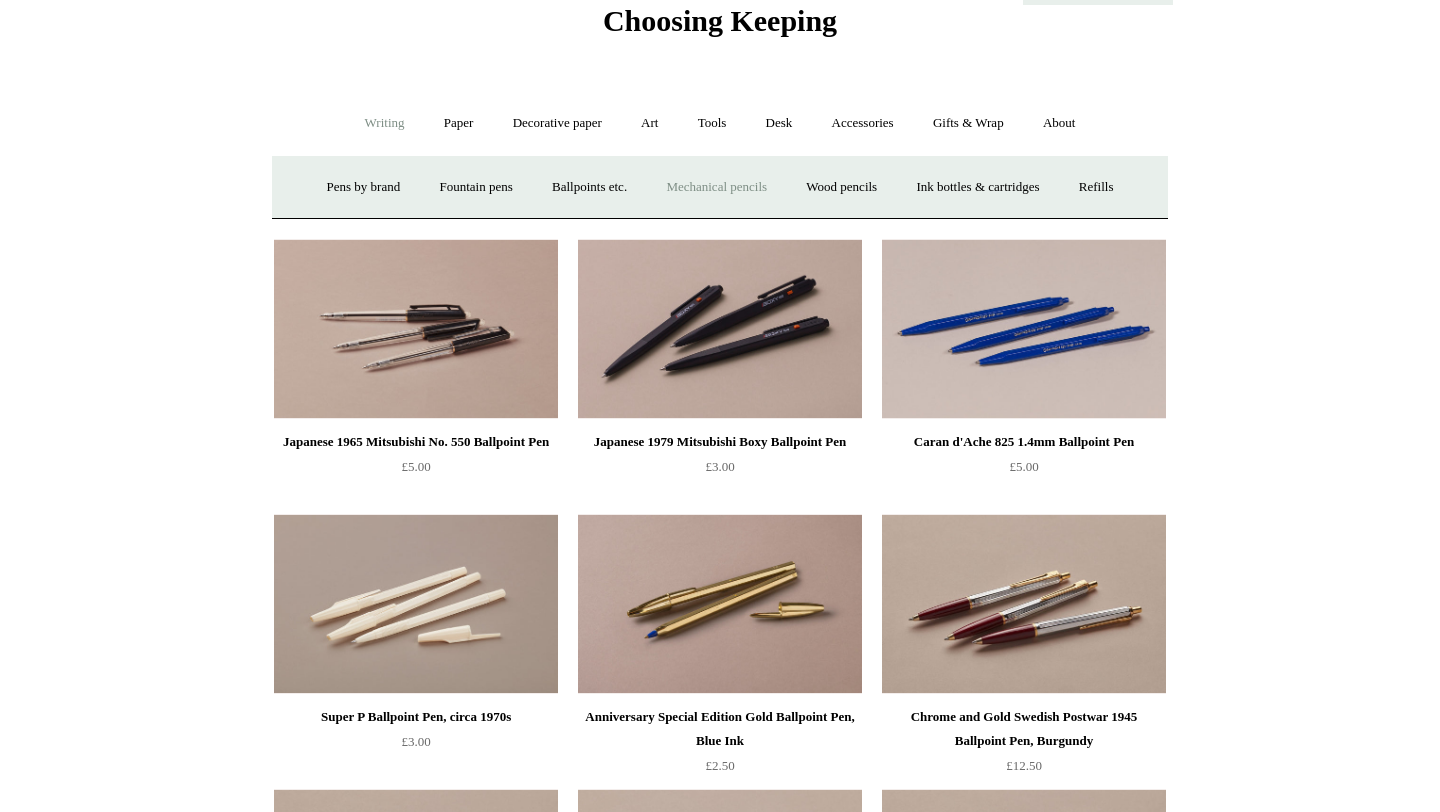 click on "Mechanical pencils +" at bounding box center (716, 187) 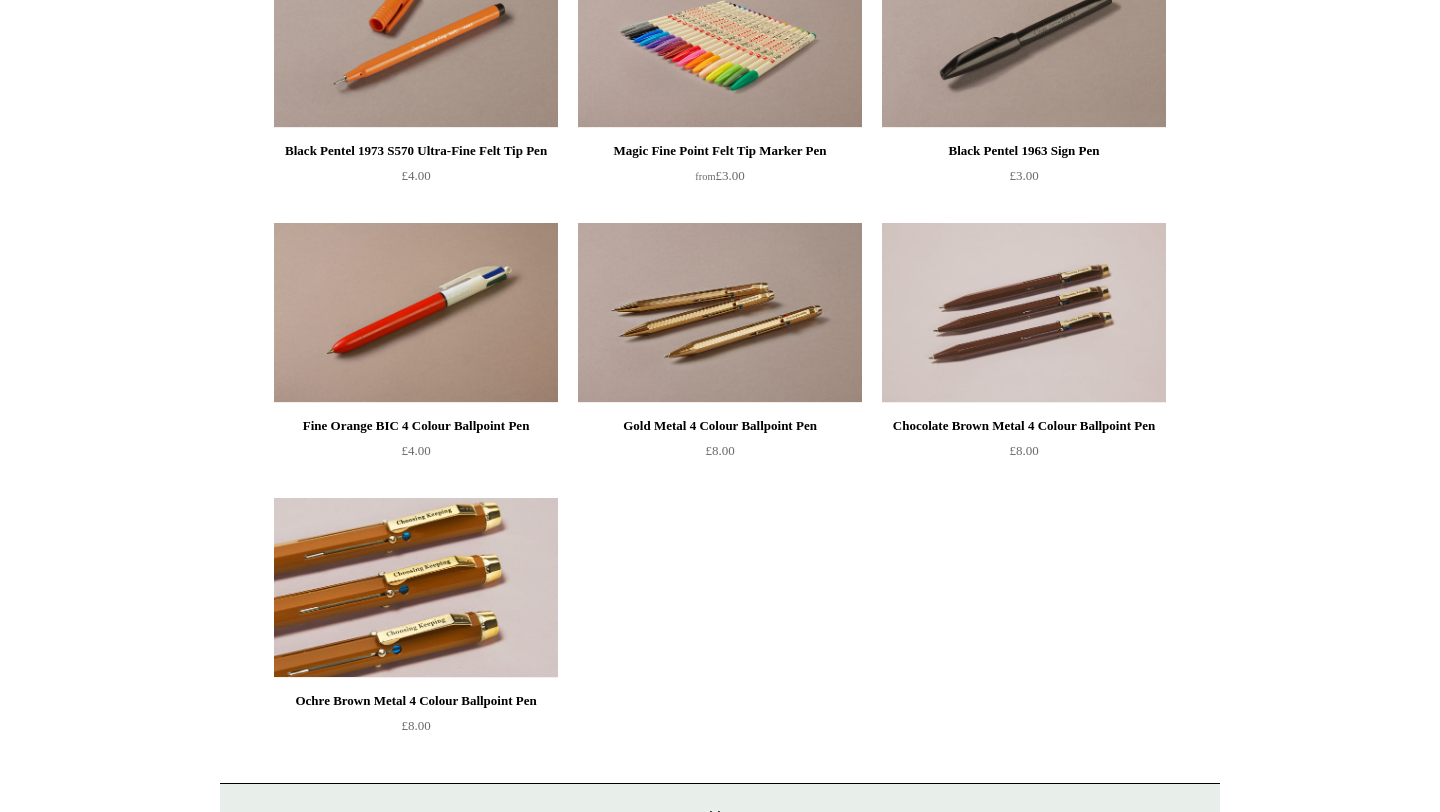 scroll, scrollTop: 1261, scrollLeft: 0, axis: vertical 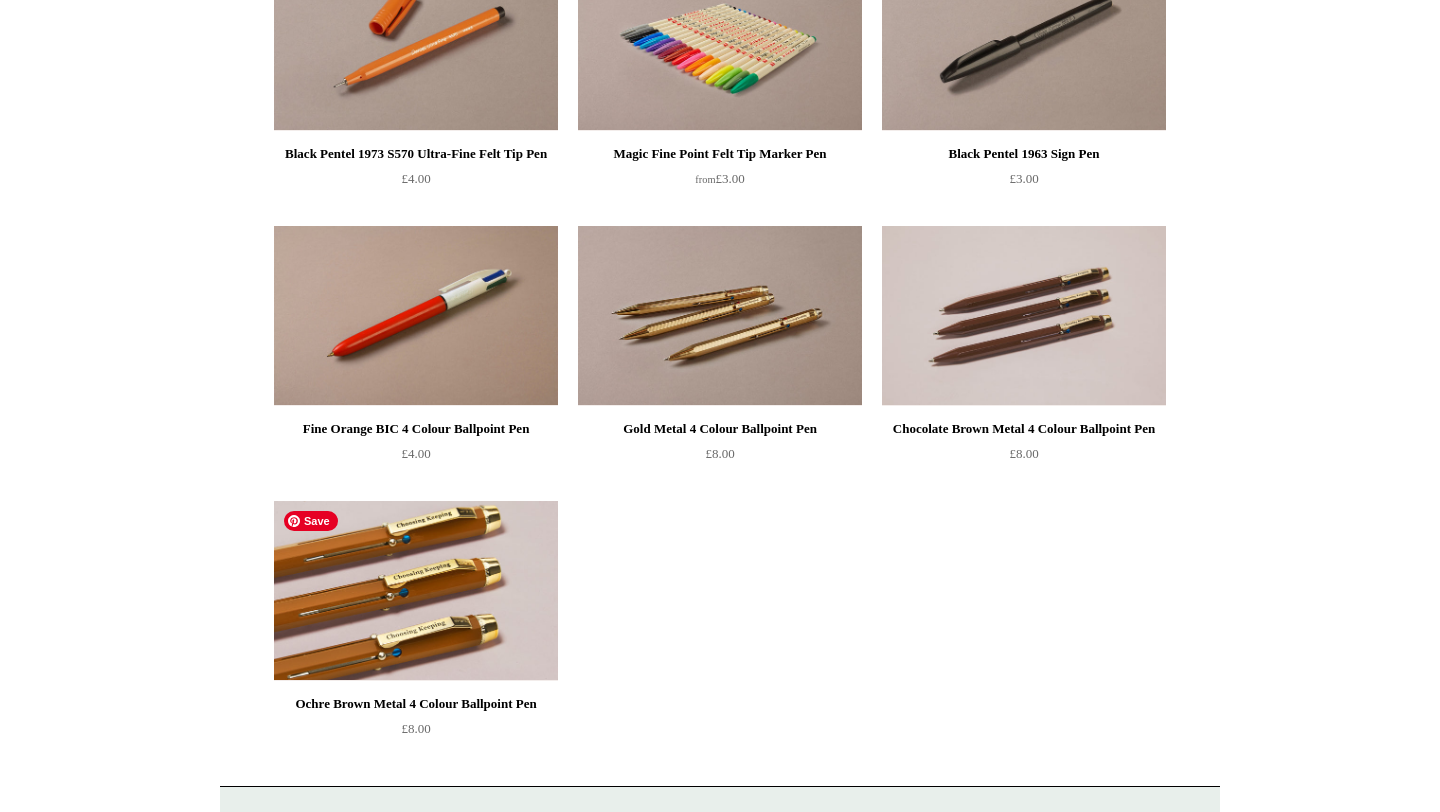 click at bounding box center (416, 591) 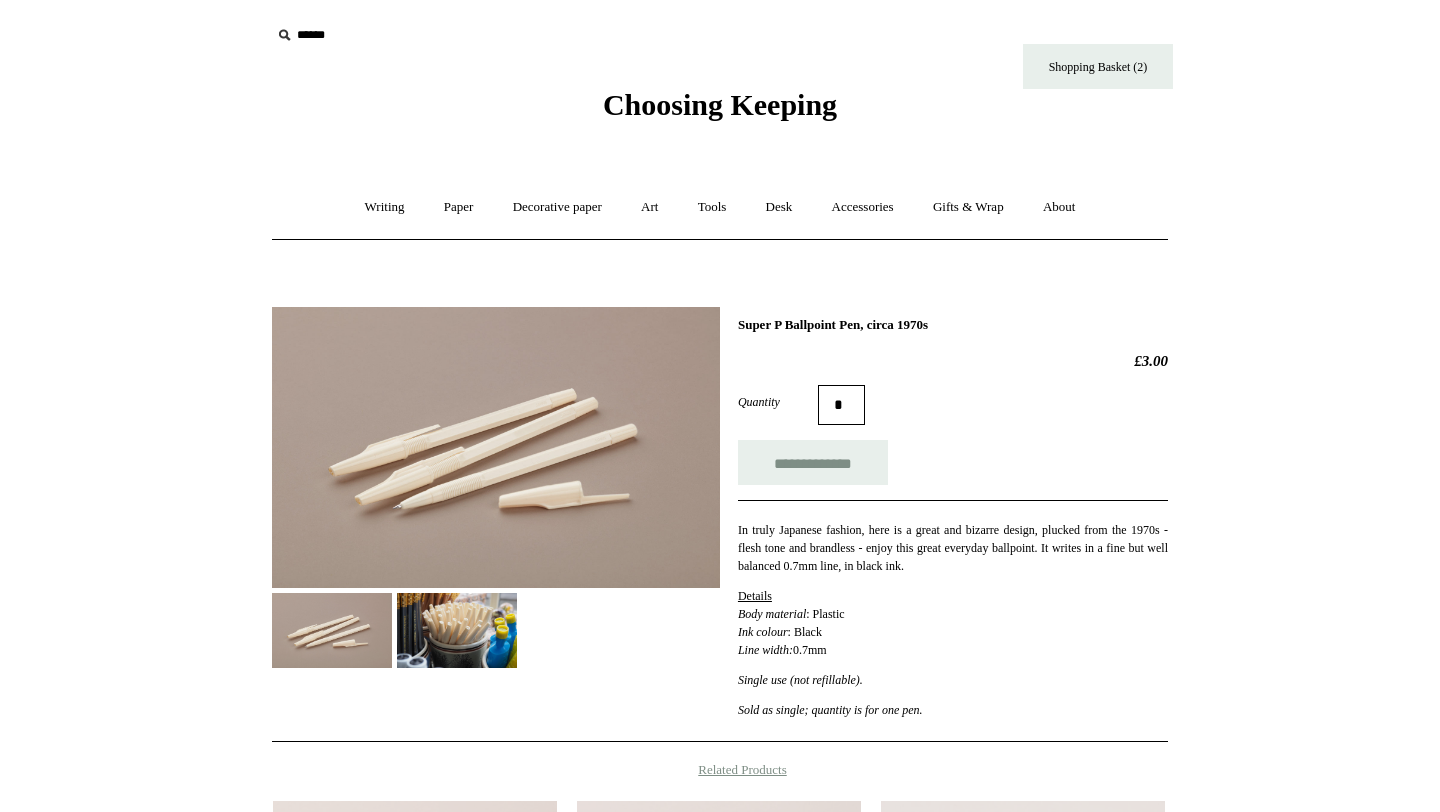 scroll, scrollTop: 0, scrollLeft: 0, axis: both 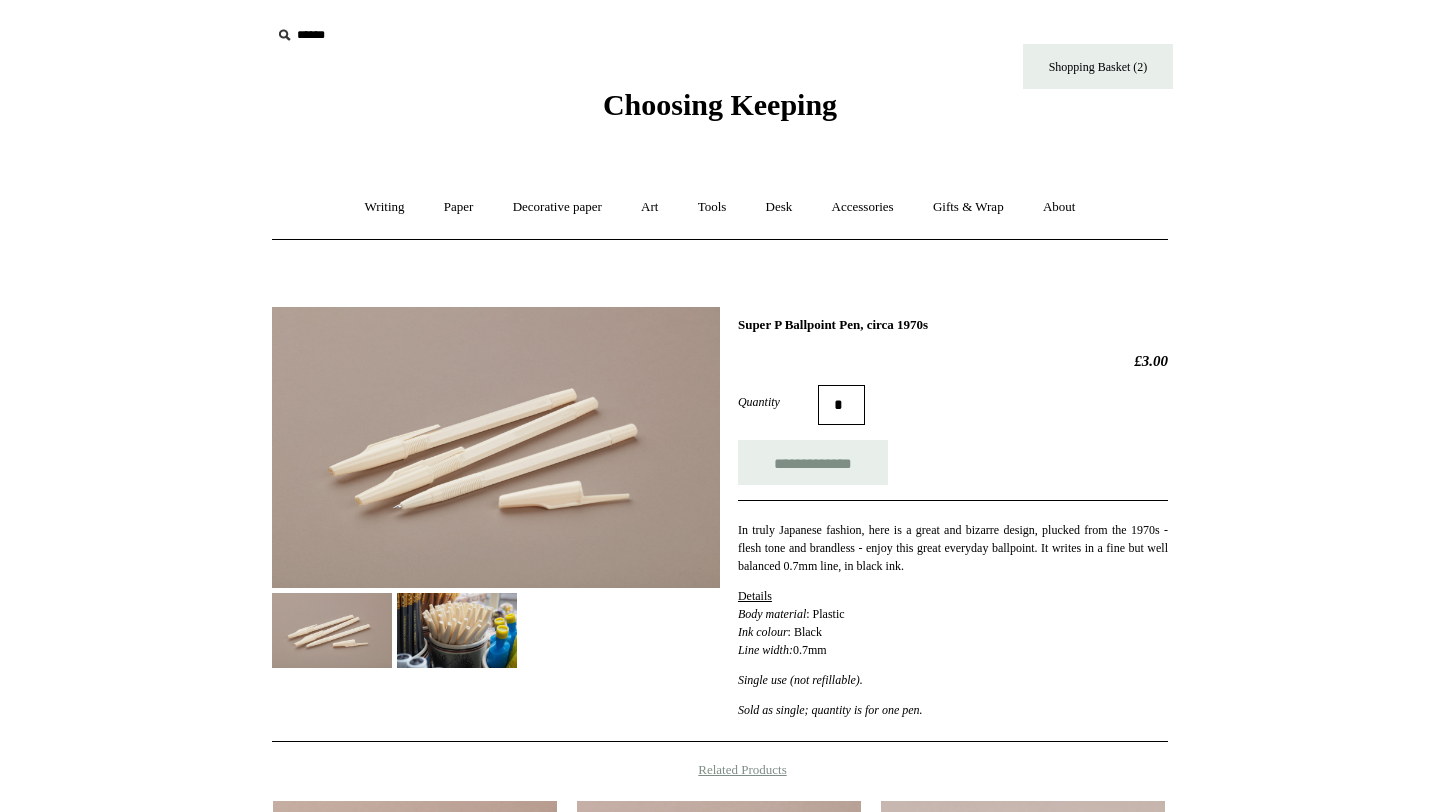 click at bounding box center (457, 630) 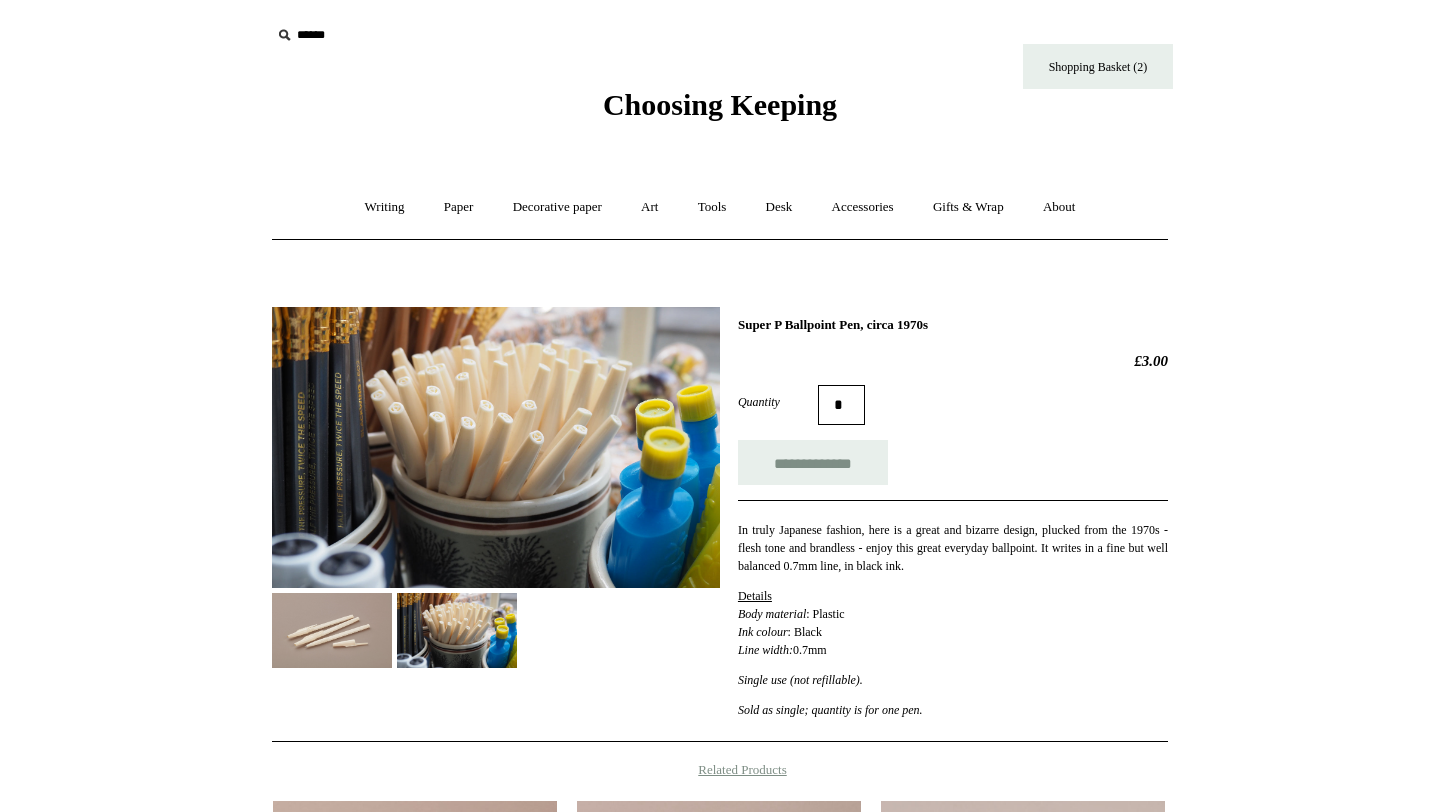 click at bounding box center (332, 630) 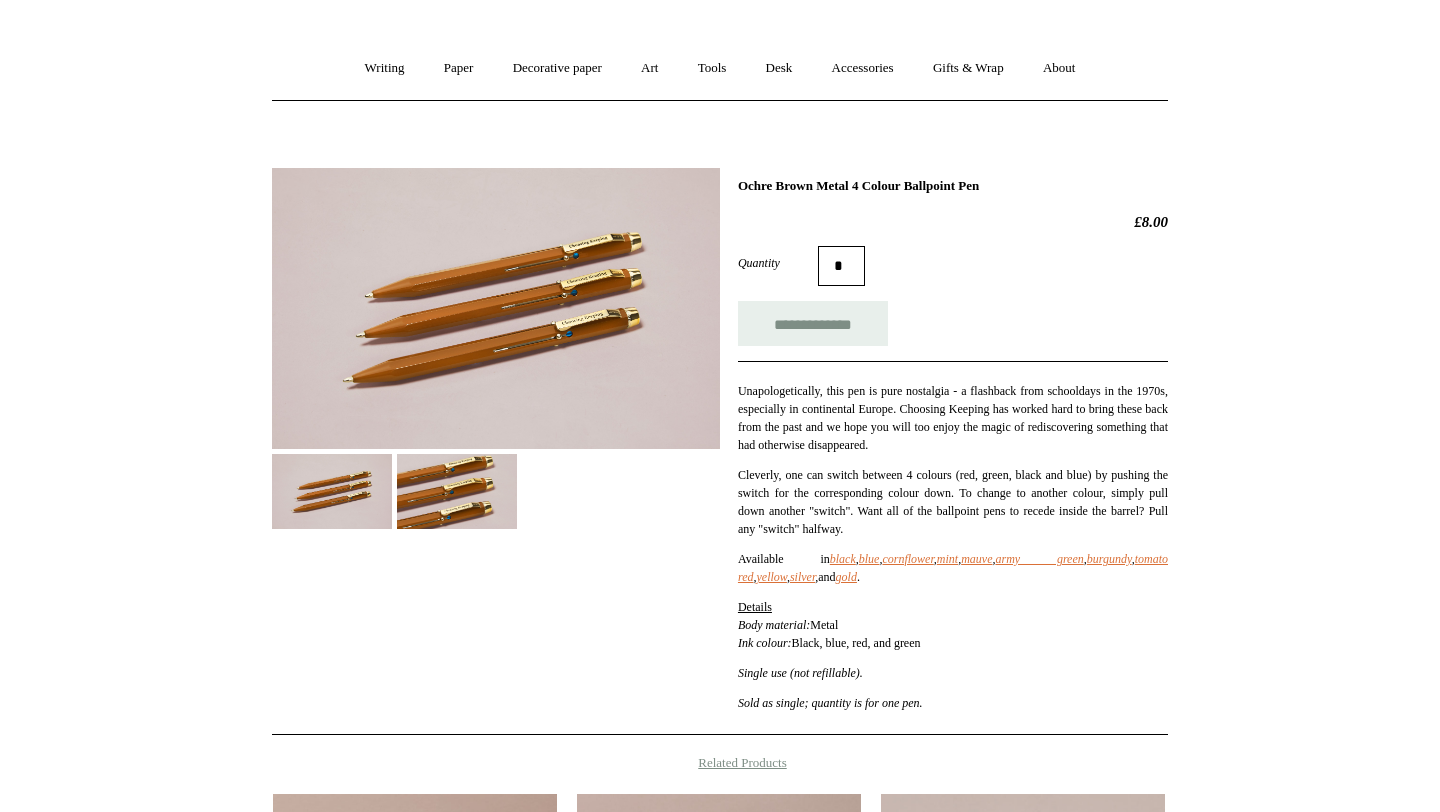 scroll, scrollTop: 142, scrollLeft: 0, axis: vertical 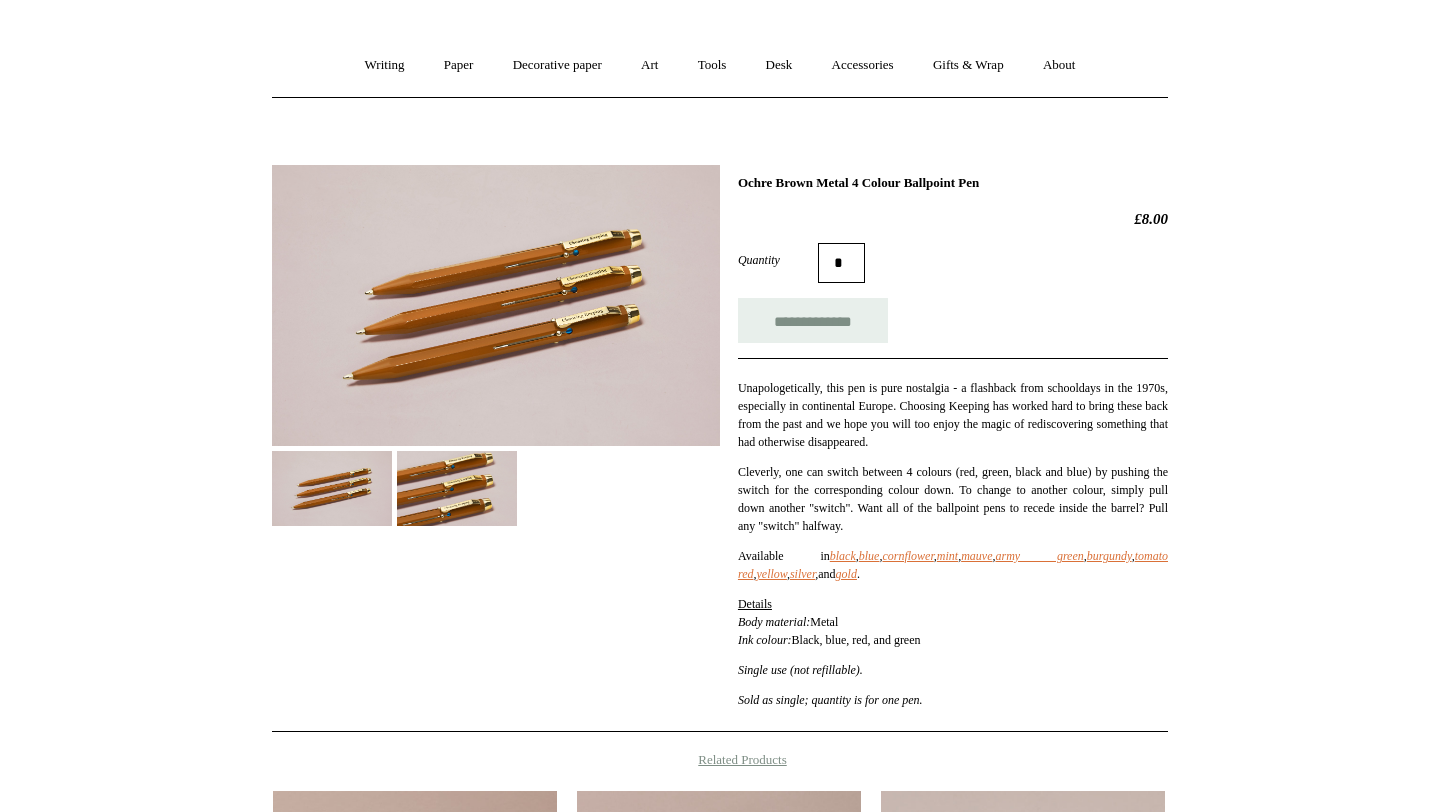 click at bounding box center (457, 488) 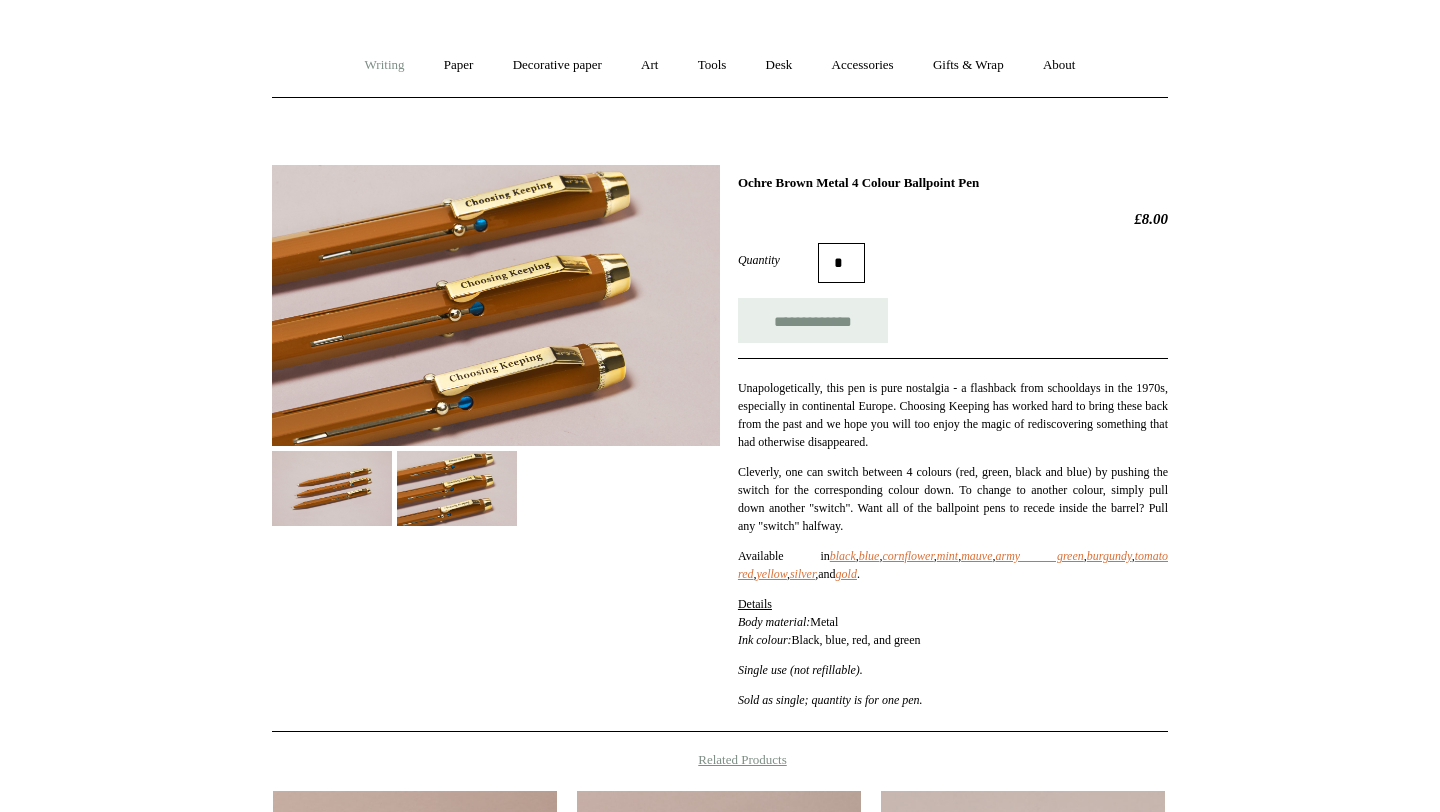 click on "Writing +" at bounding box center (385, 65) 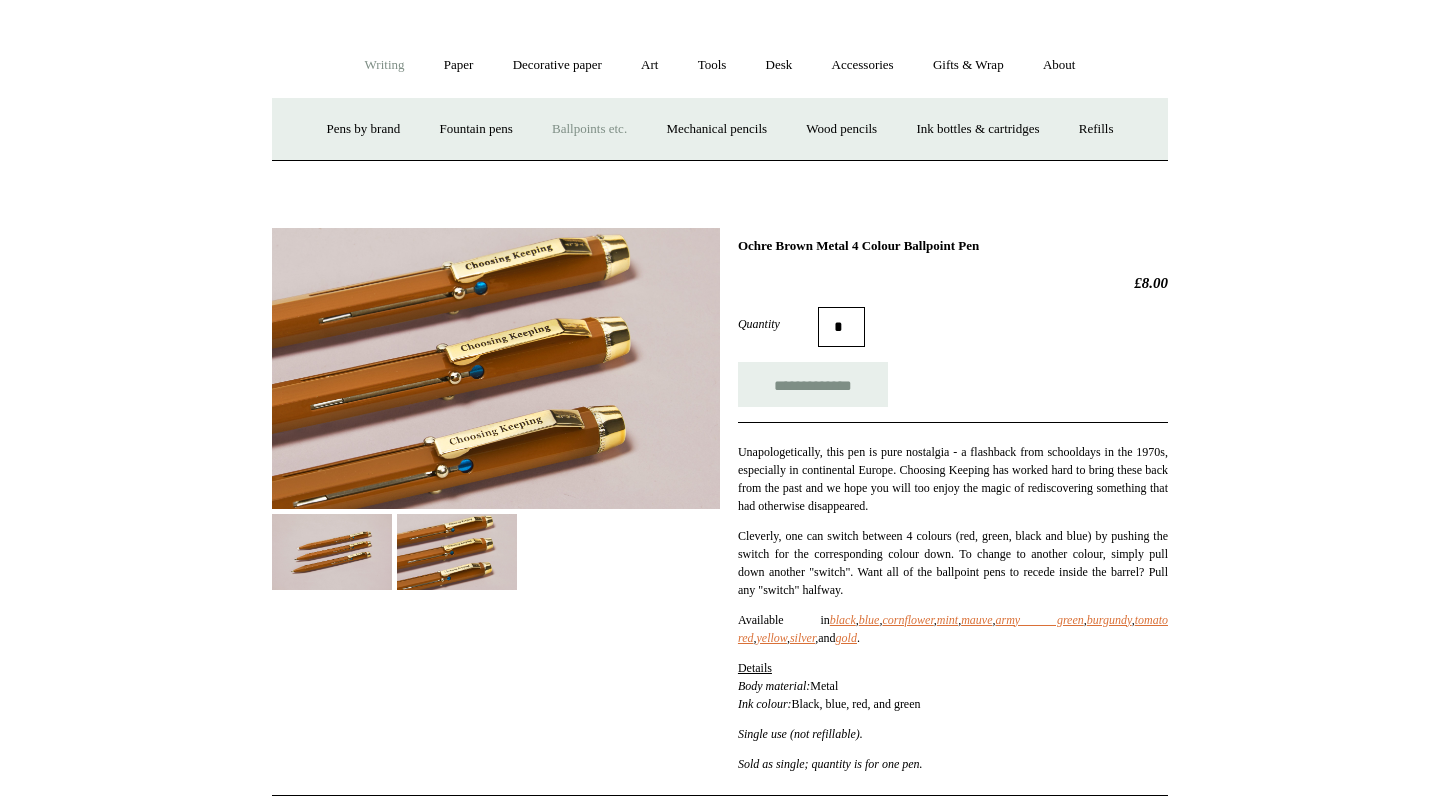 click on "Ballpoints etc. +" at bounding box center (589, 129) 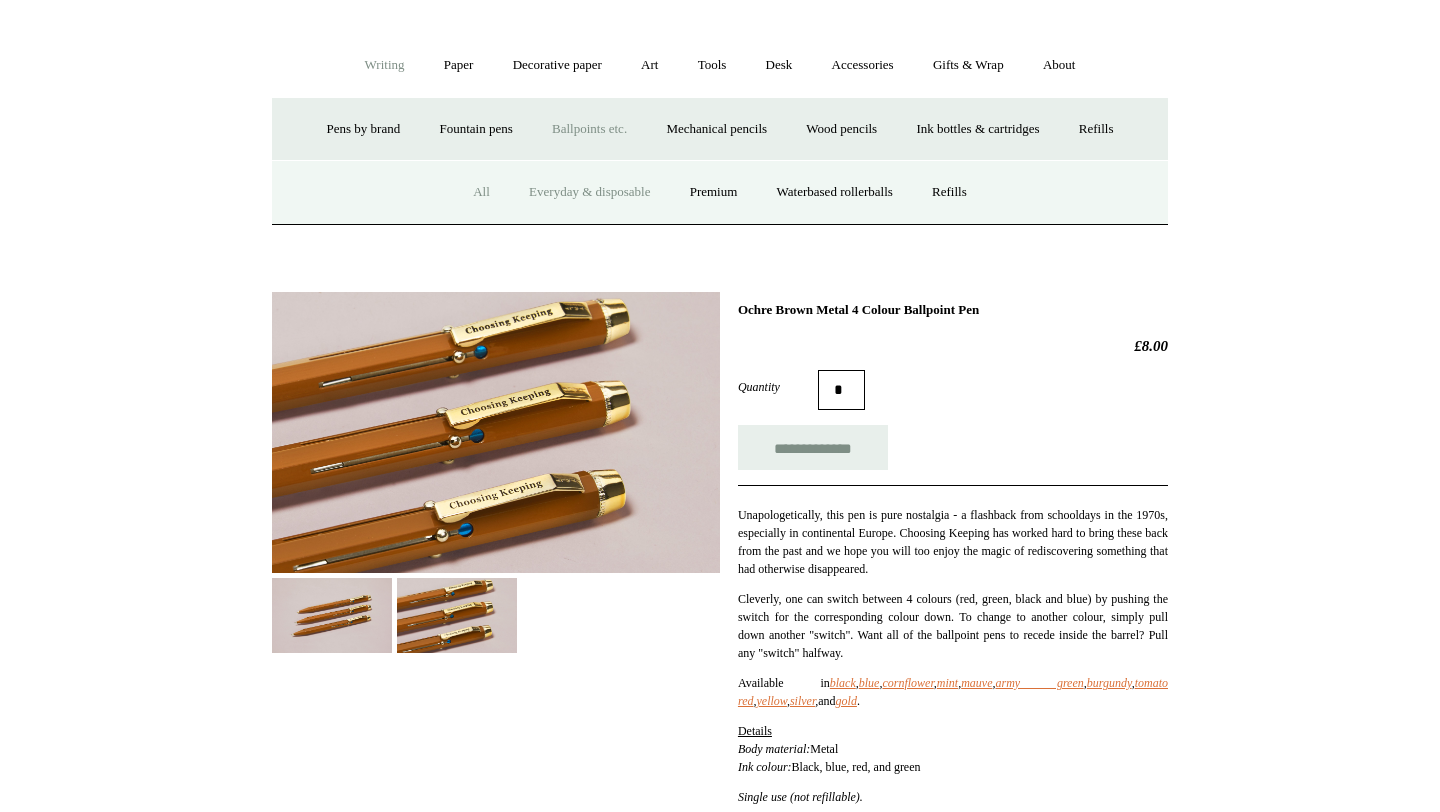 click on "All" at bounding box center (481, 192) 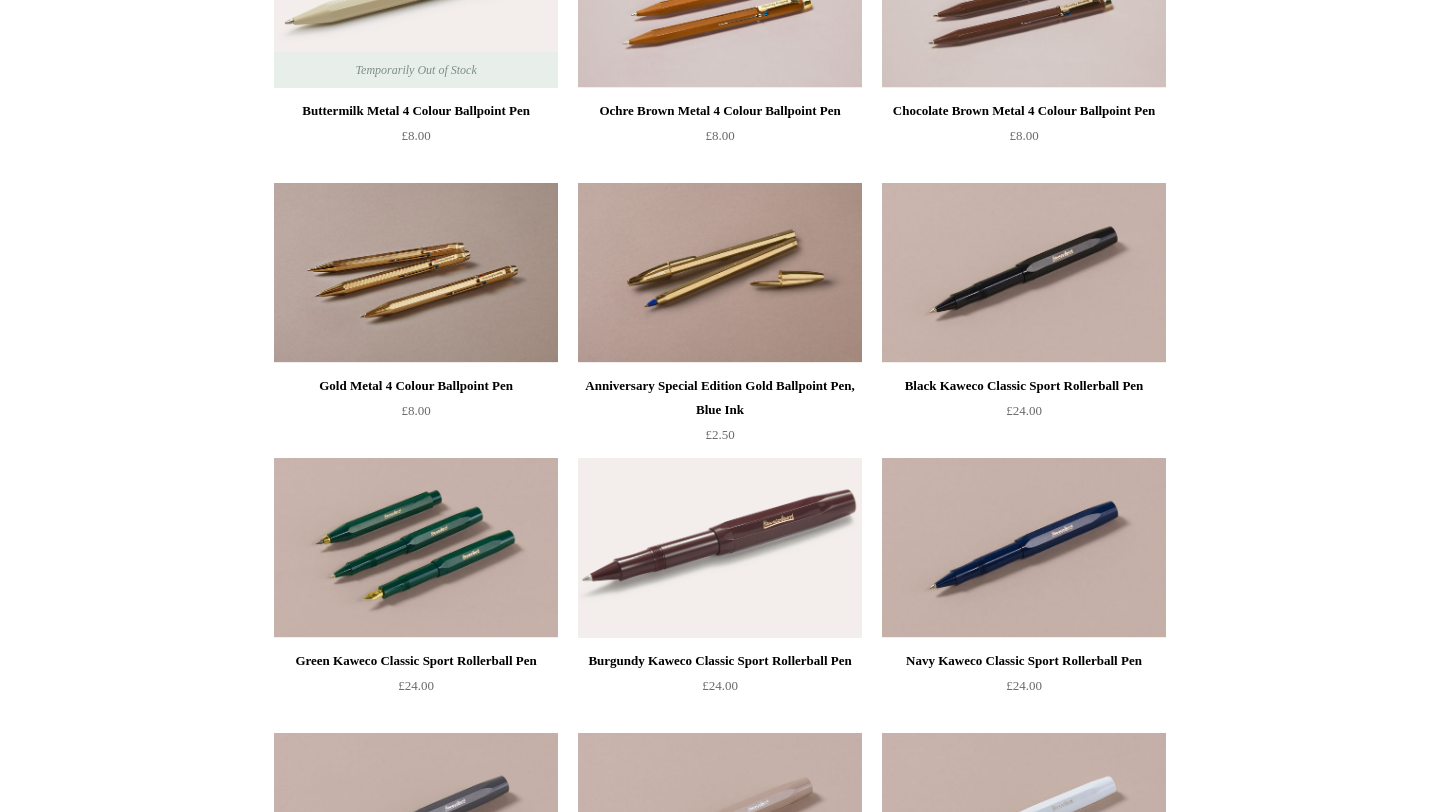 scroll, scrollTop: 0, scrollLeft: 0, axis: both 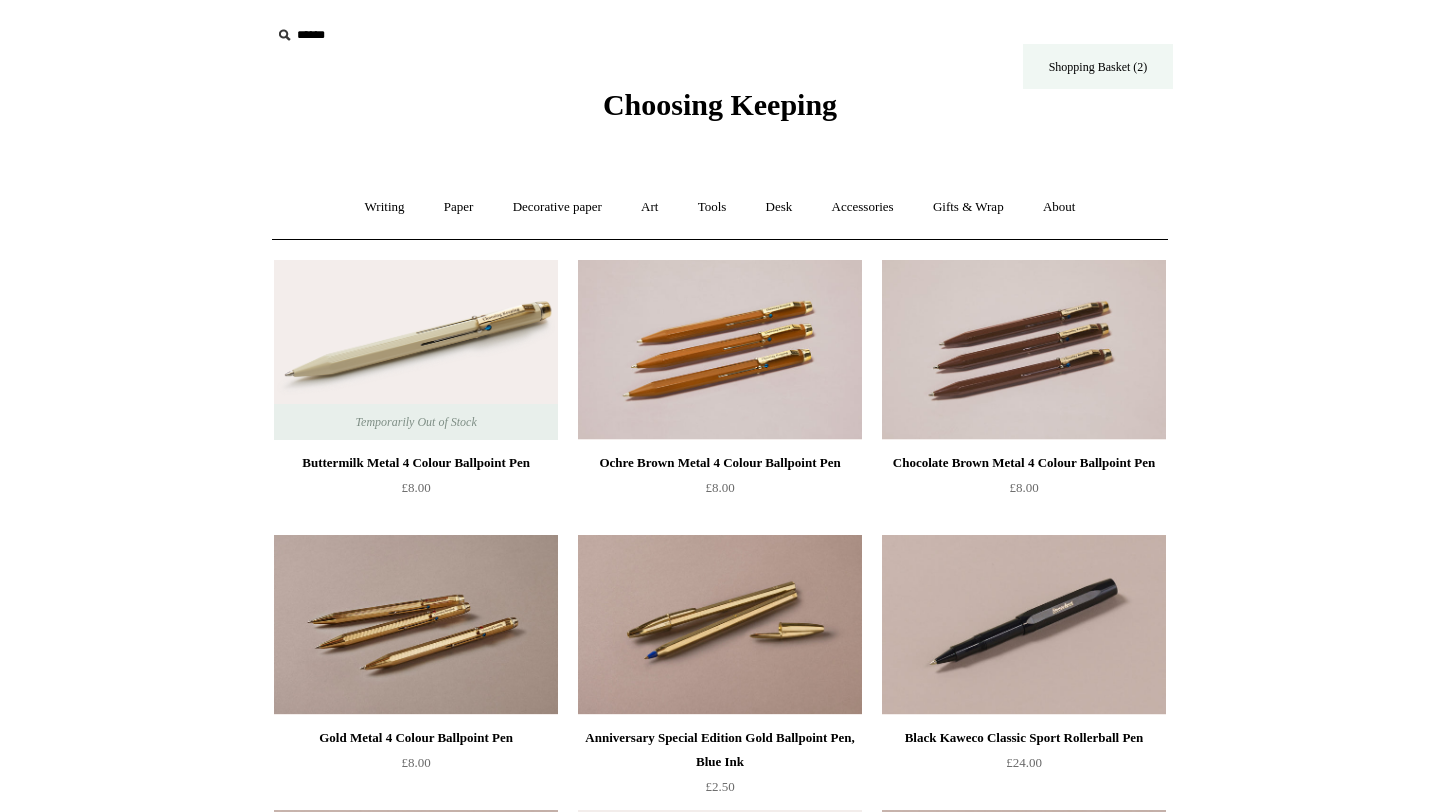 click on "Shopping Basket (2)" at bounding box center [1098, 66] 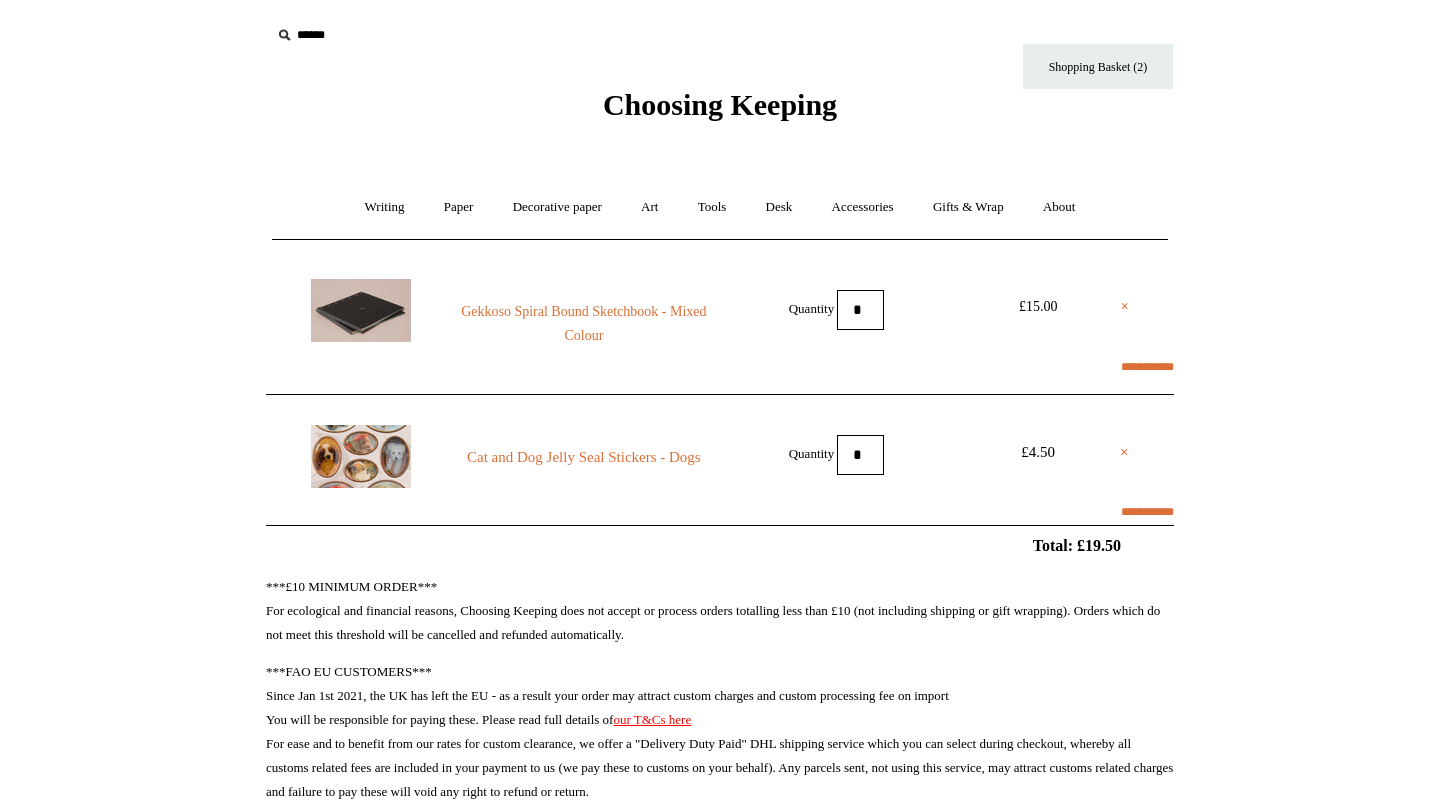 scroll, scrollTop: 0, scrollLeft: 0, axis: both 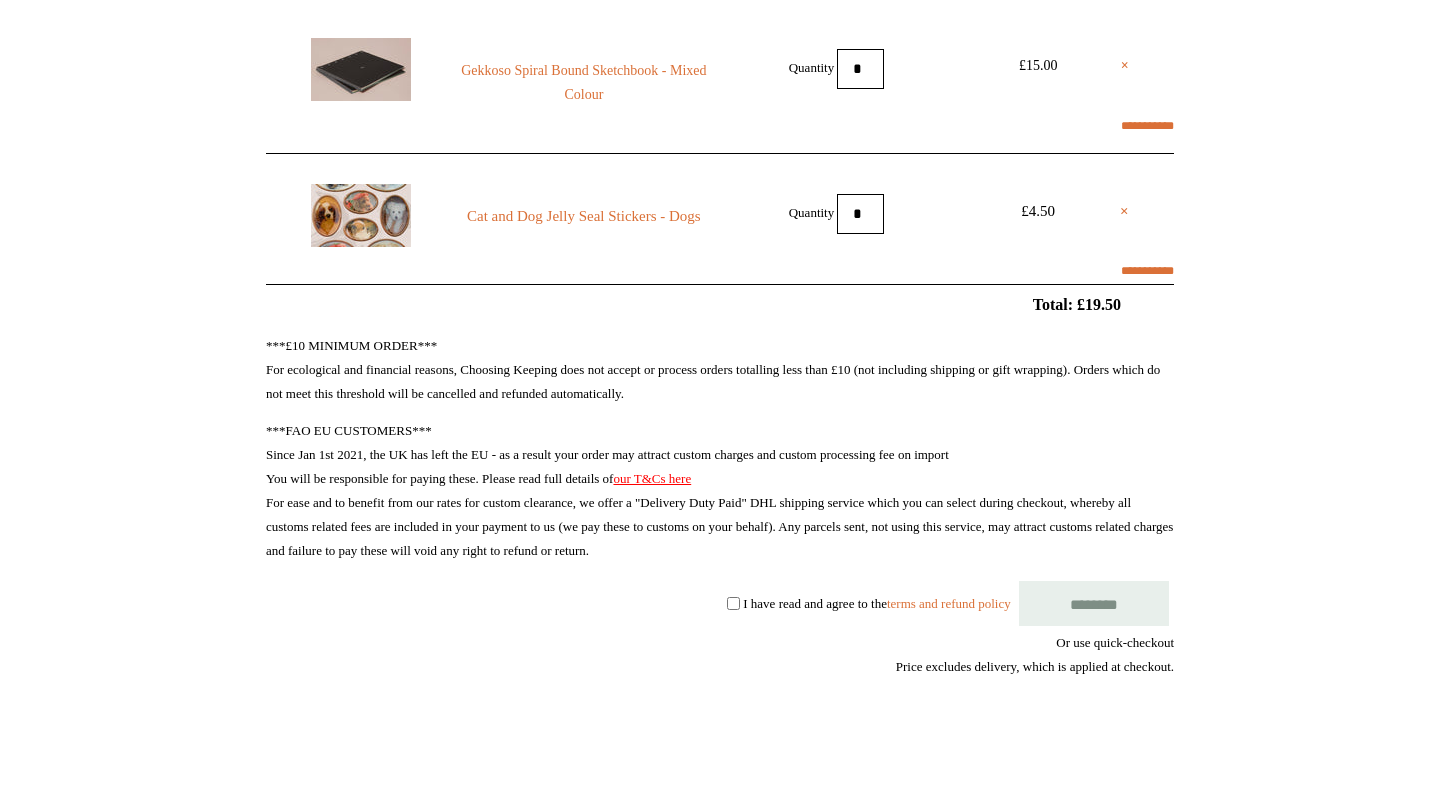 click on "********" at bounding box center (1094, 603) 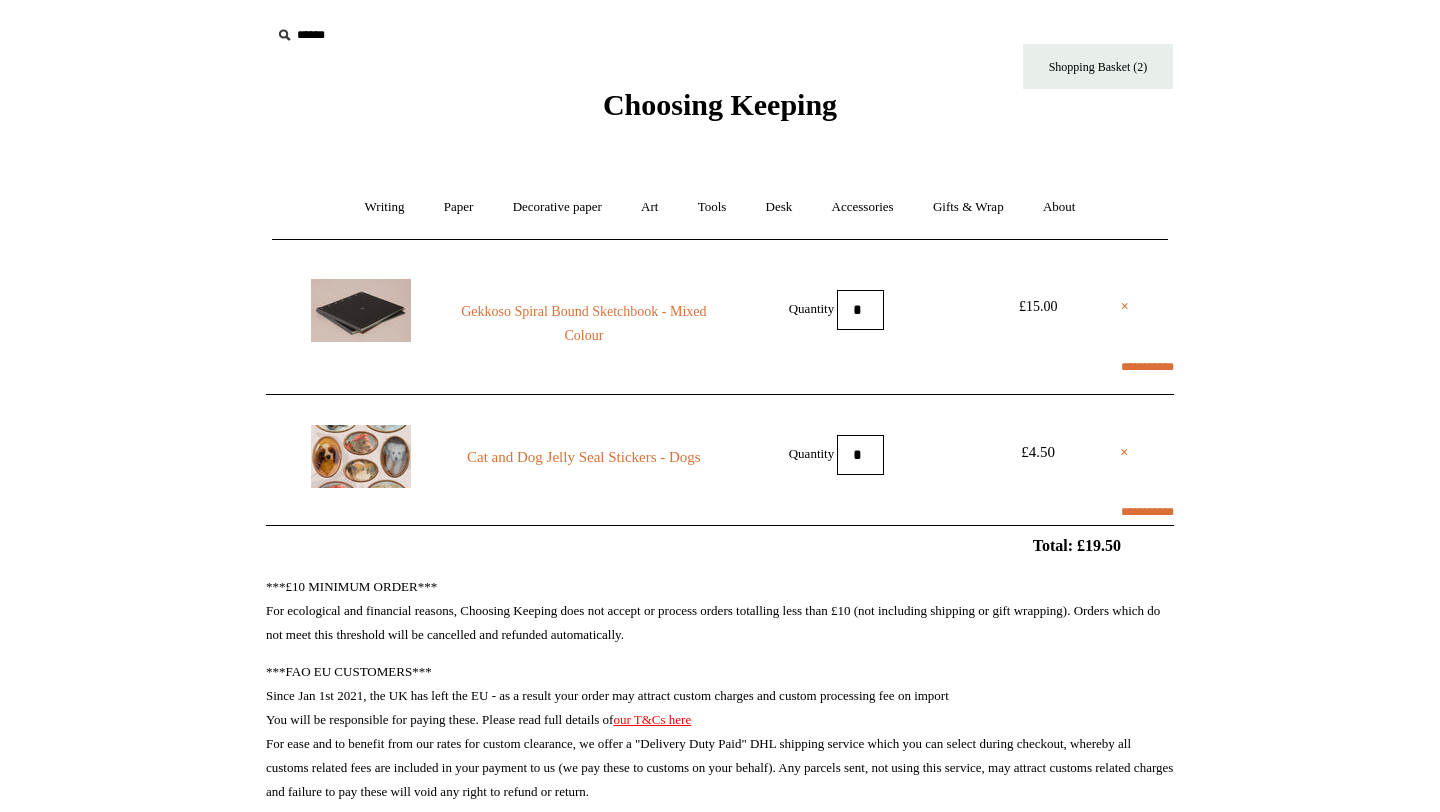scroll, scrollTop: 241, scrollLeft: 0, axis: vertical 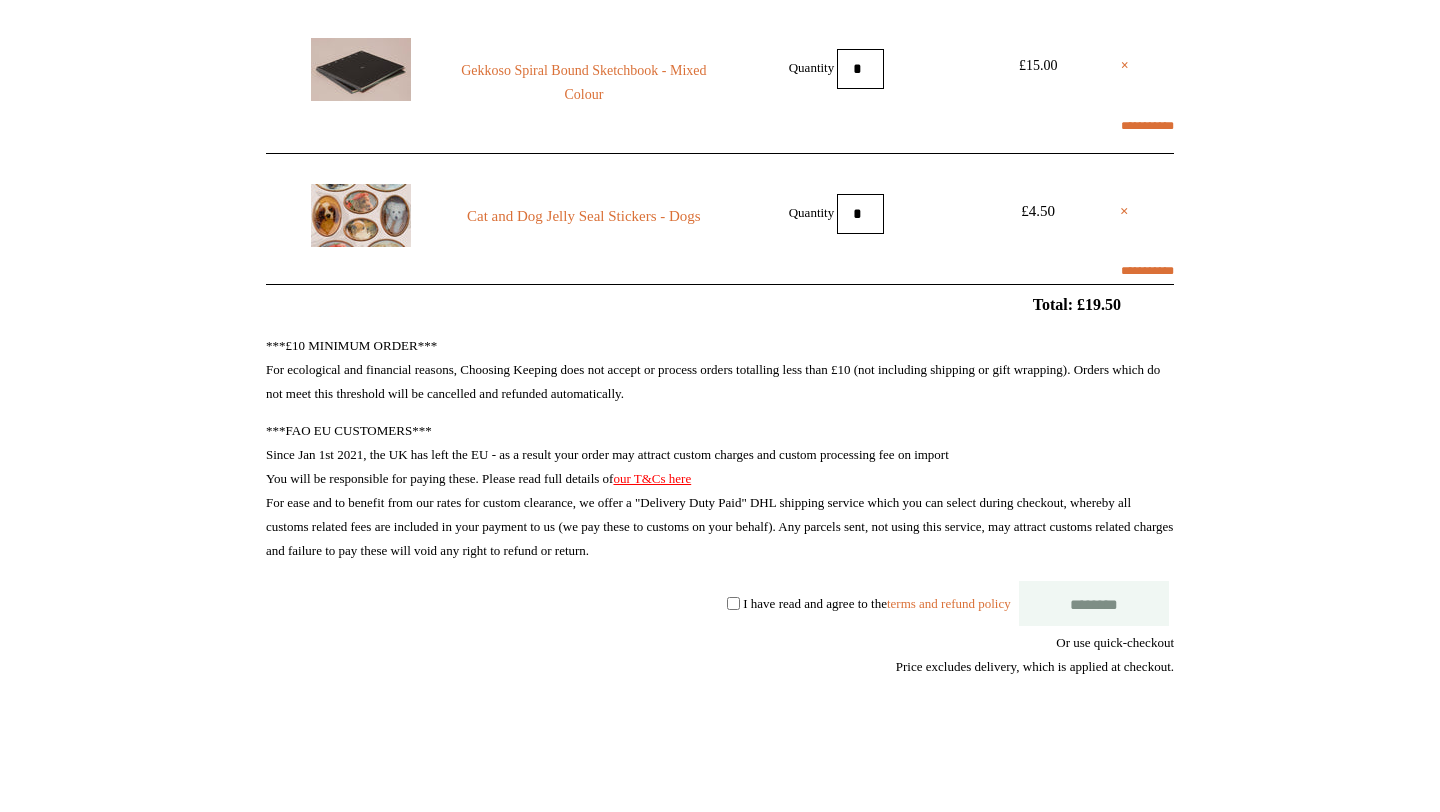 select on "**********" 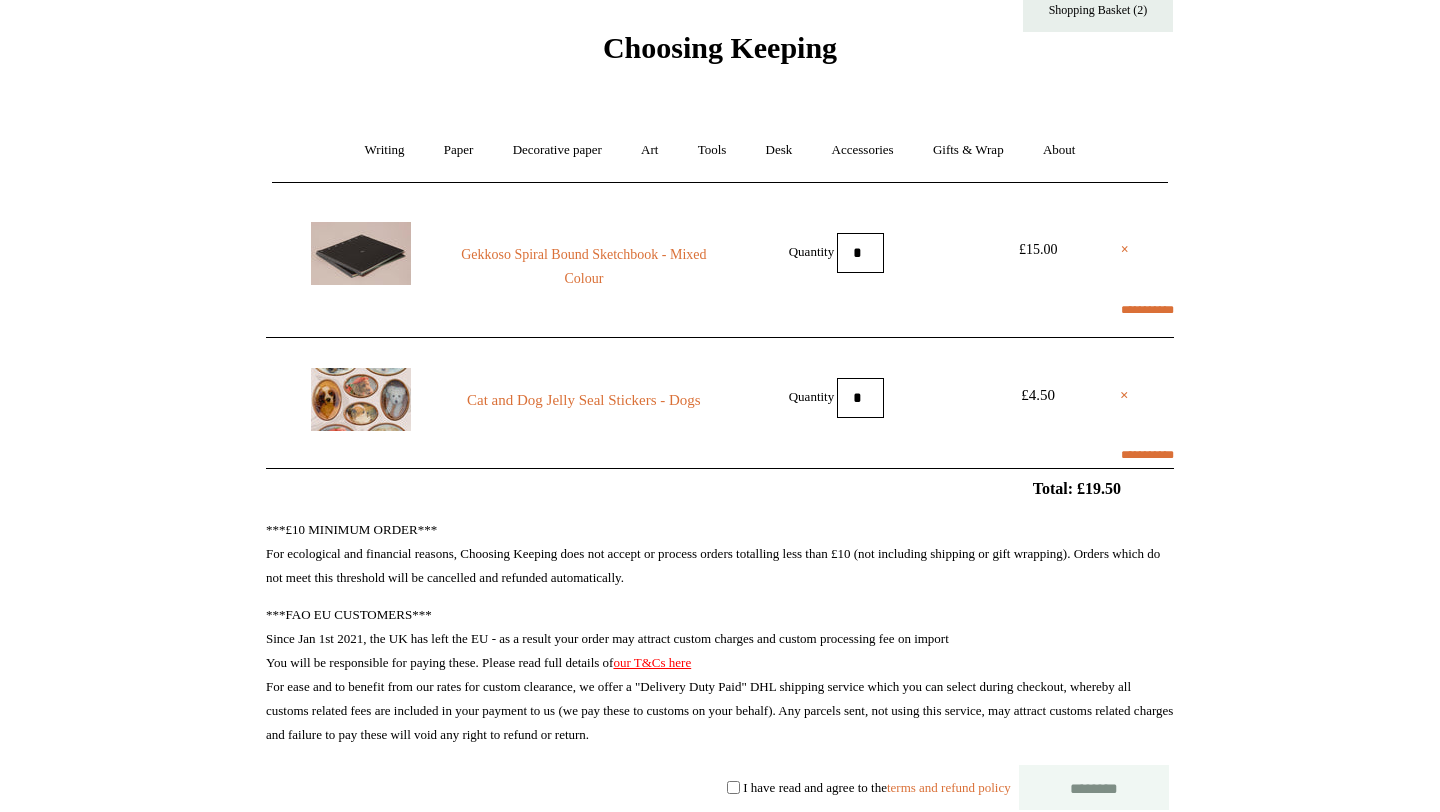 scroll, scrollTop: 0, scrollLeft: 0, axis: both 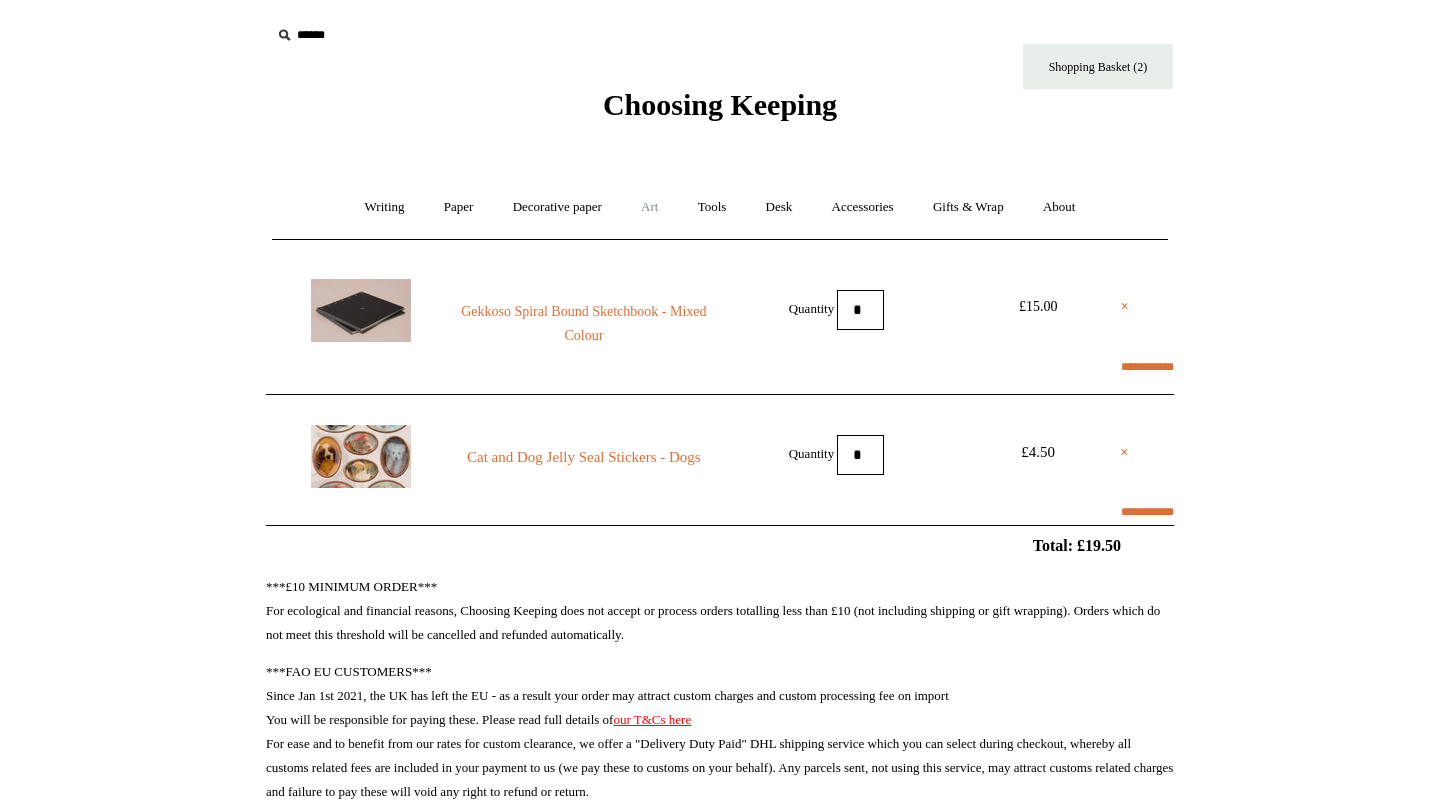 click on "Art +" at bounding box center (649, 207) 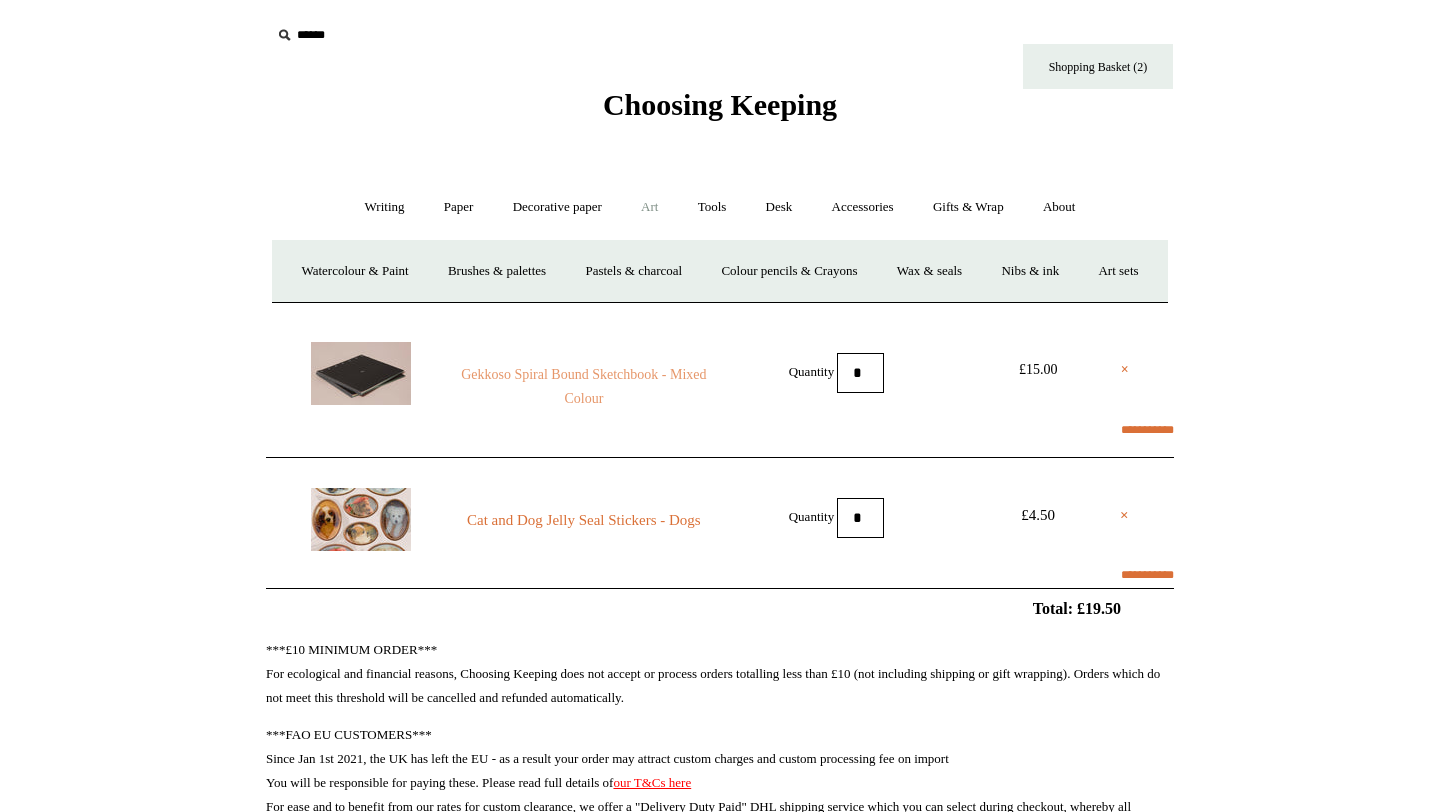click on "Gekkoso Spiral Bound Sketchbook - Mixed Colour" at bounding box center (584, 387) 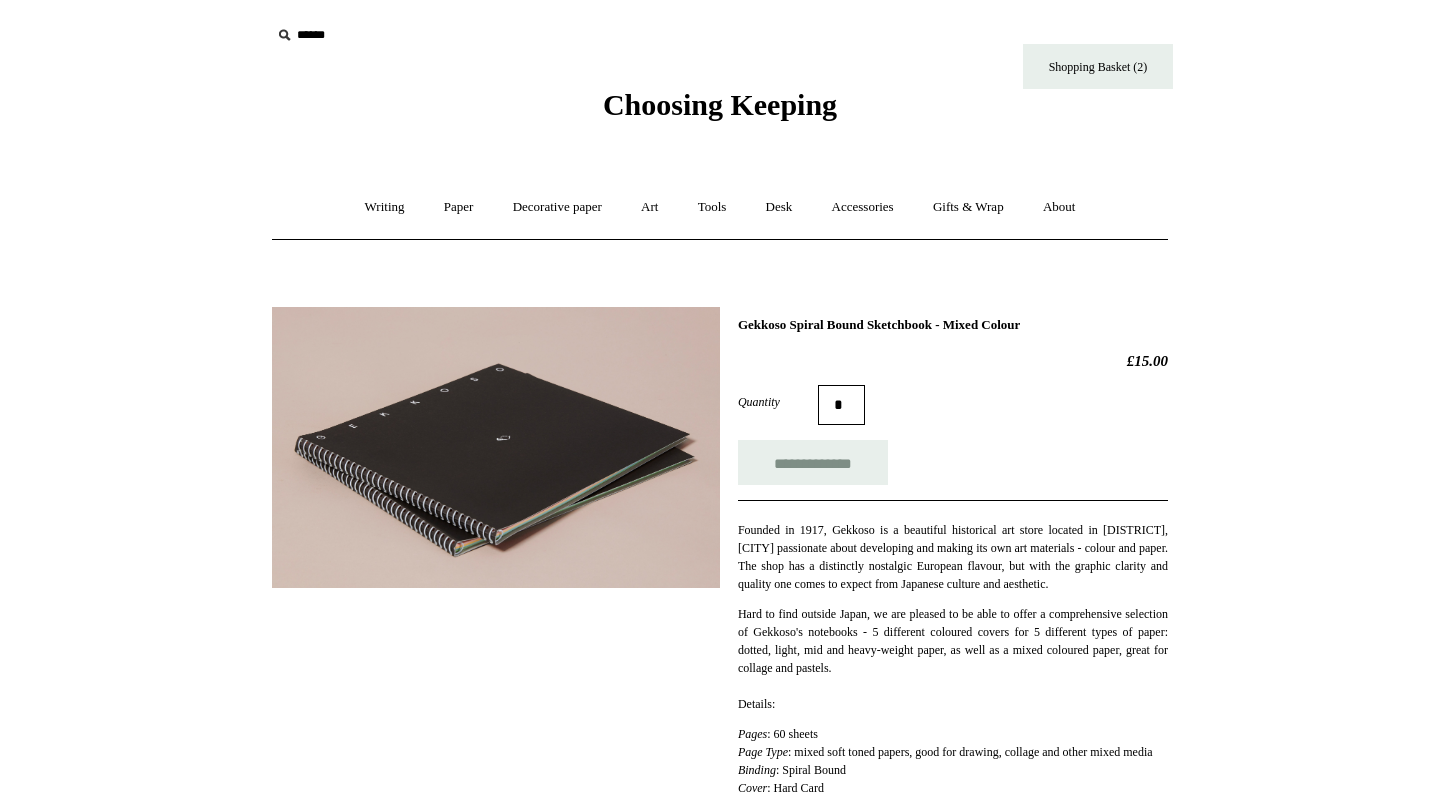 scroll, scrollTop: 0, scrollLeft: 0, axis: both 